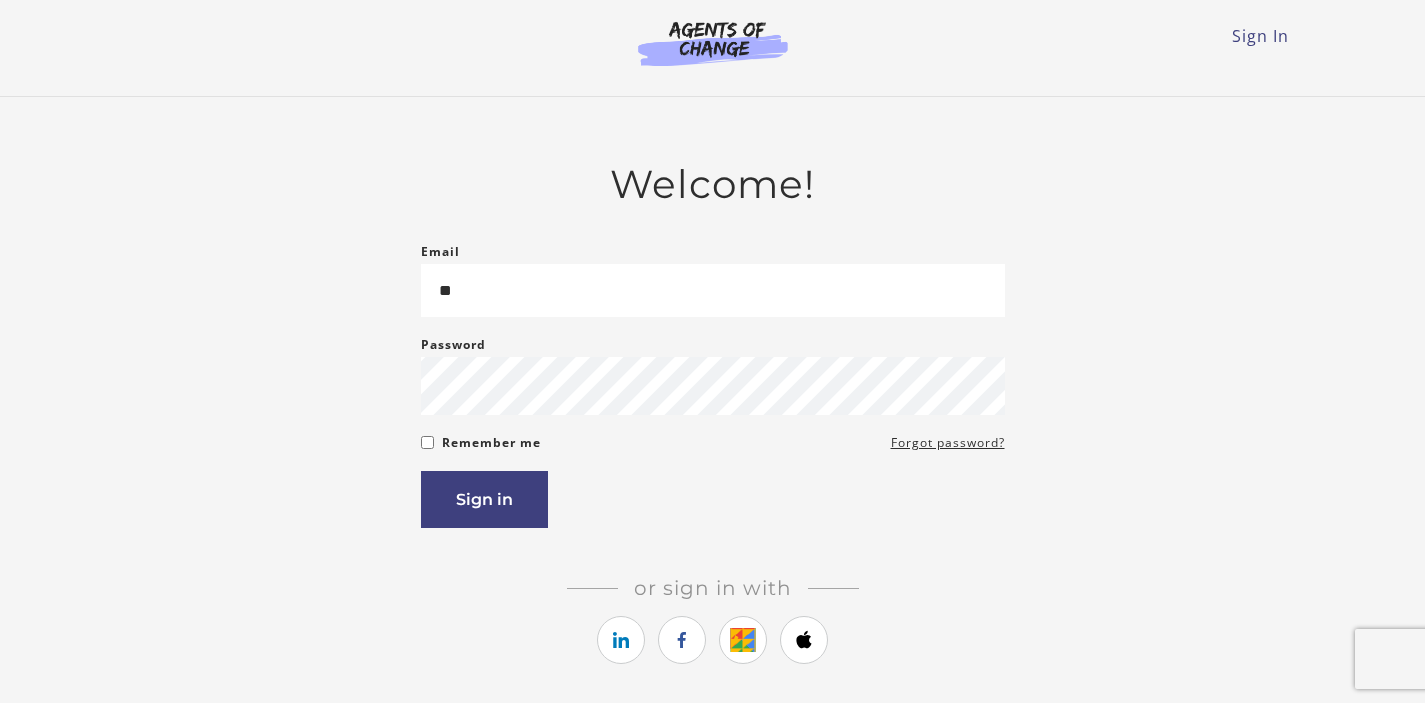 scroll, scrollTop: 0, scrollLeft: 0, axis: both 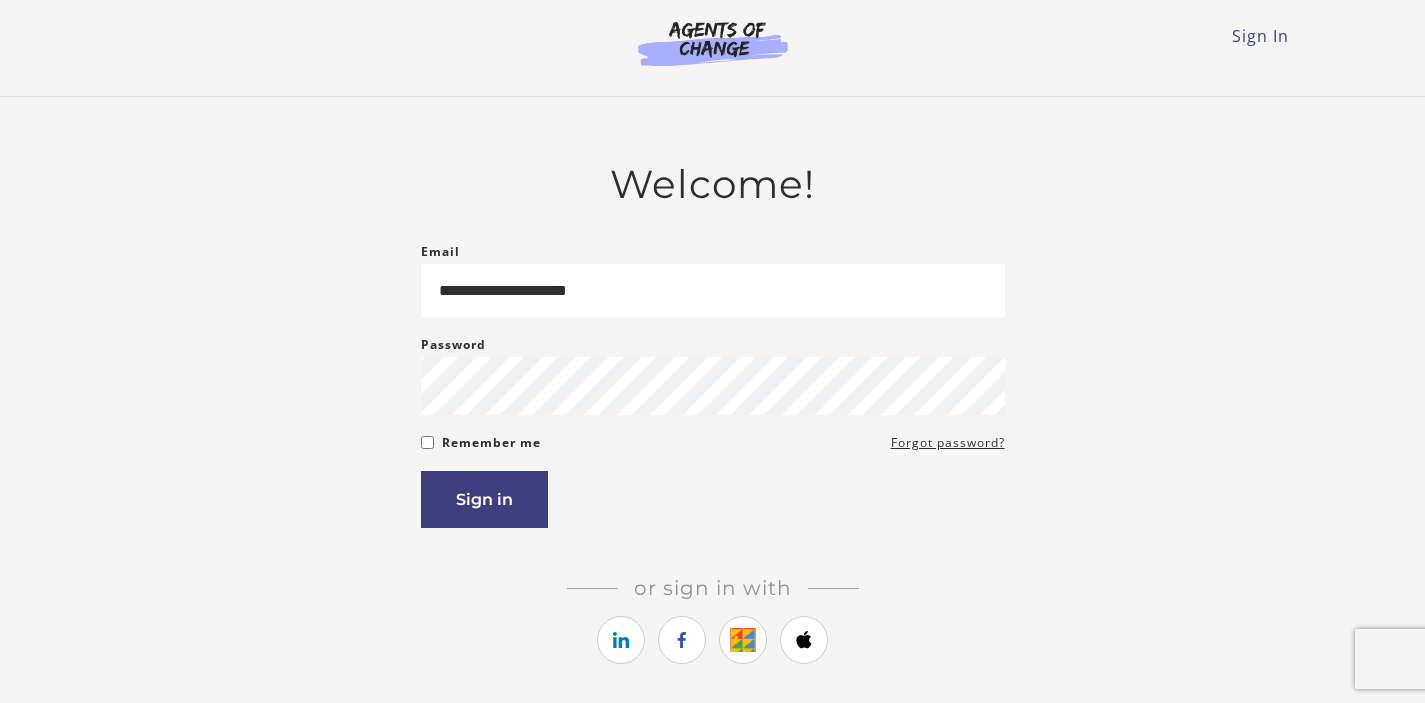 type on "**********" 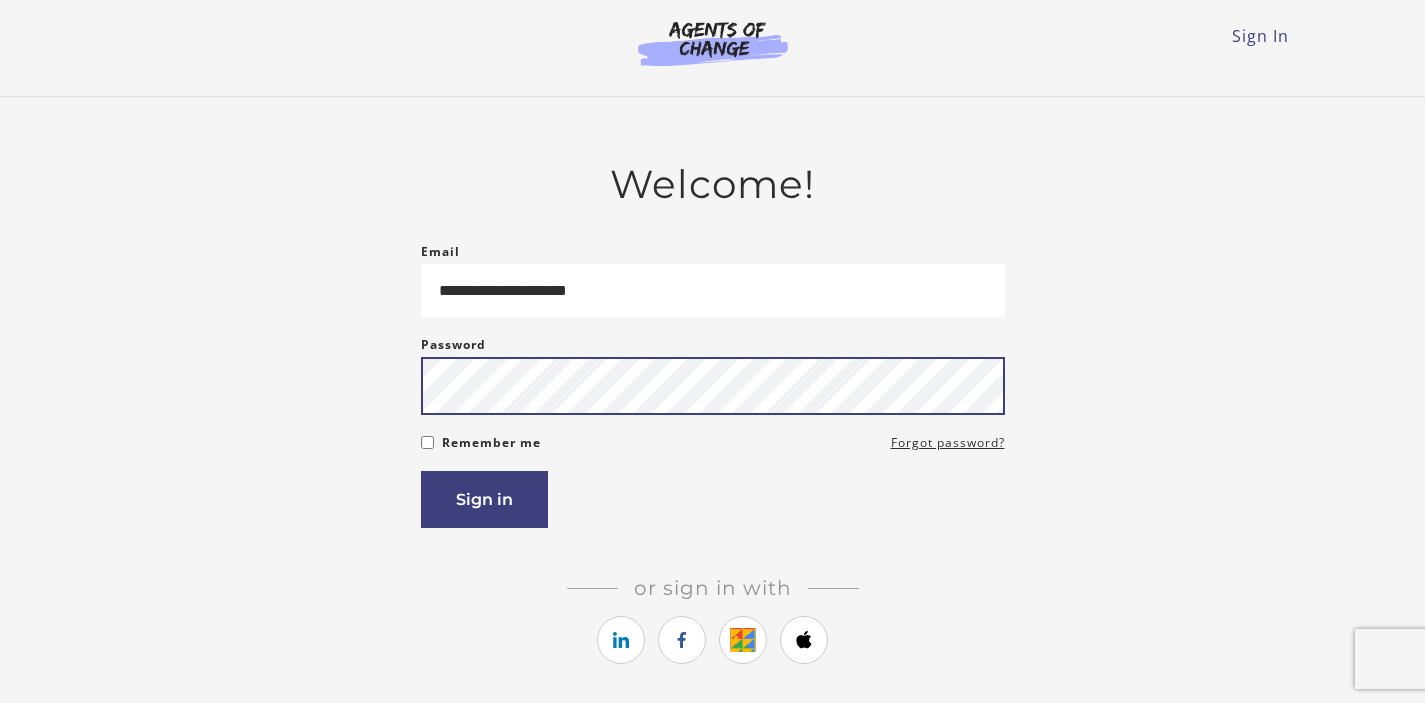 click on "Sign in" at bounding box center (484, 499) 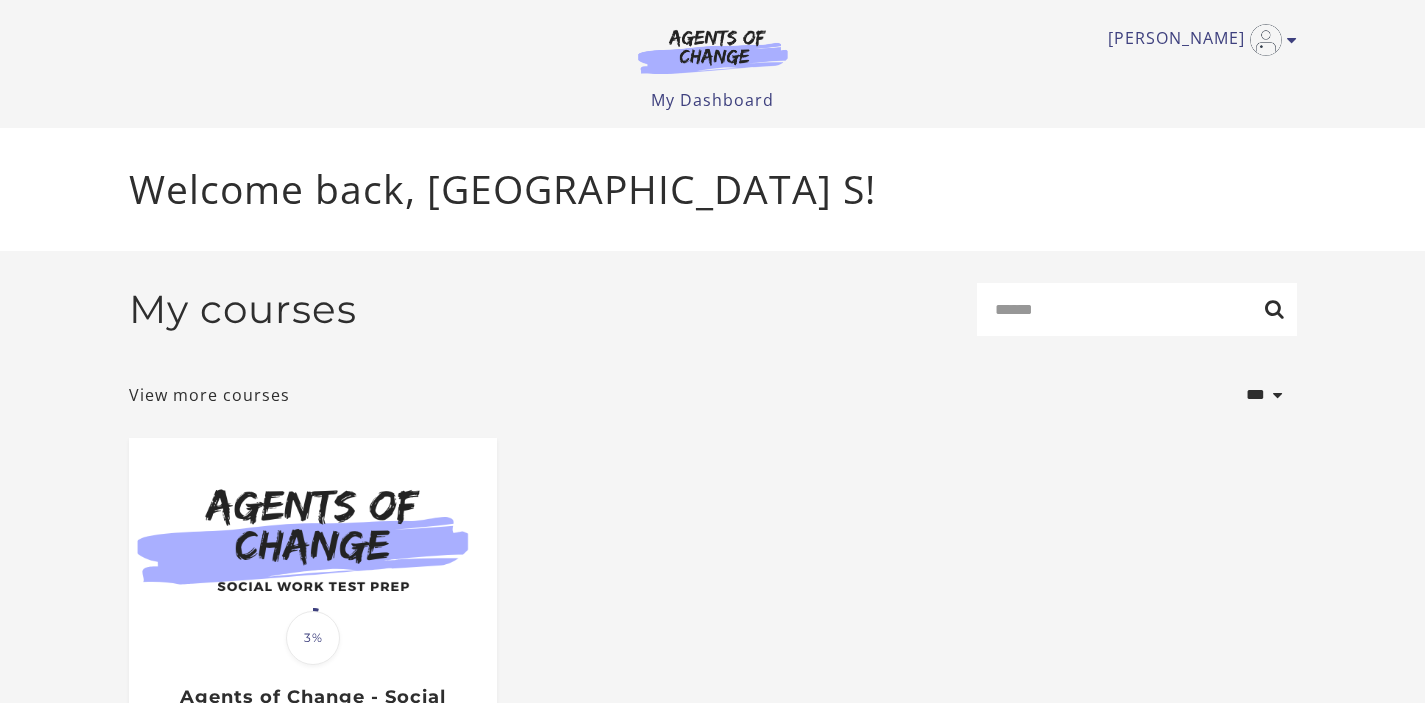 scroll, scrollTop: 0, scrollLeft: 0, axis: both 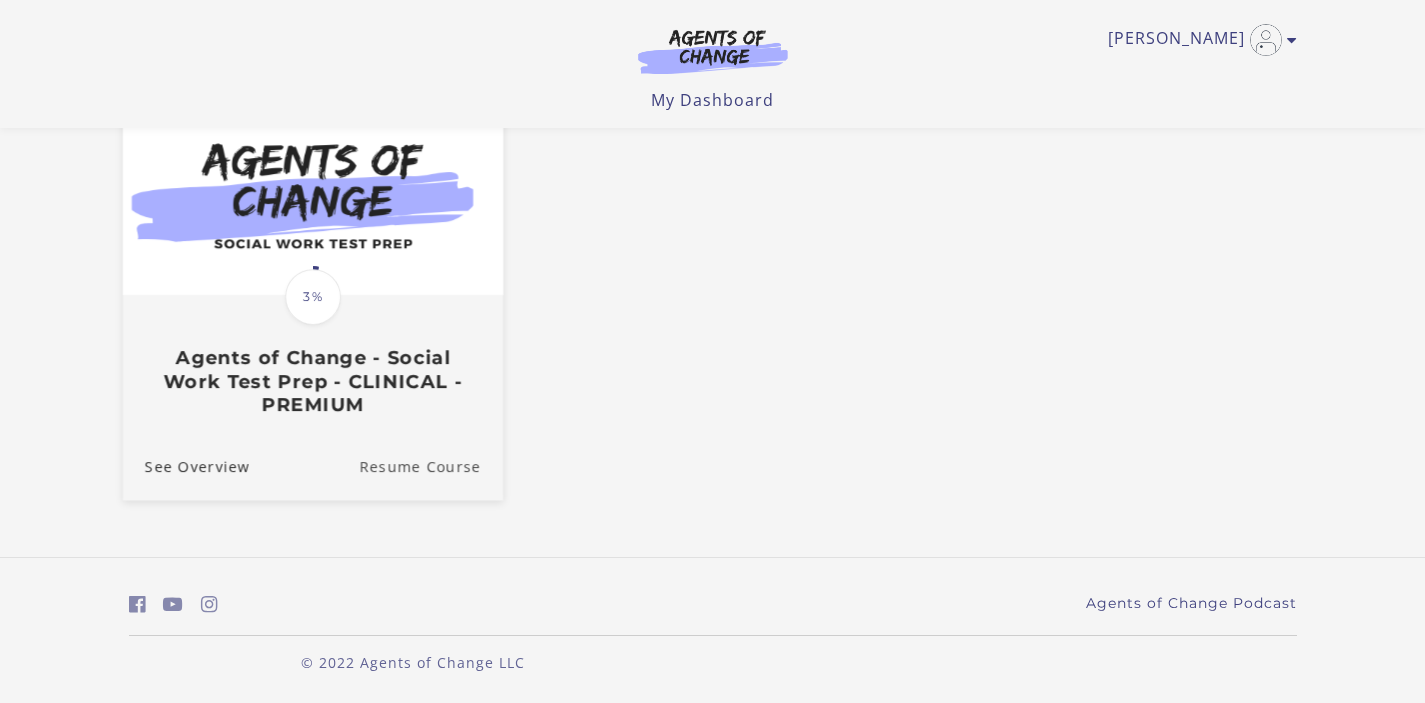 click on "Resume Course" at bounding box center [431, 465] 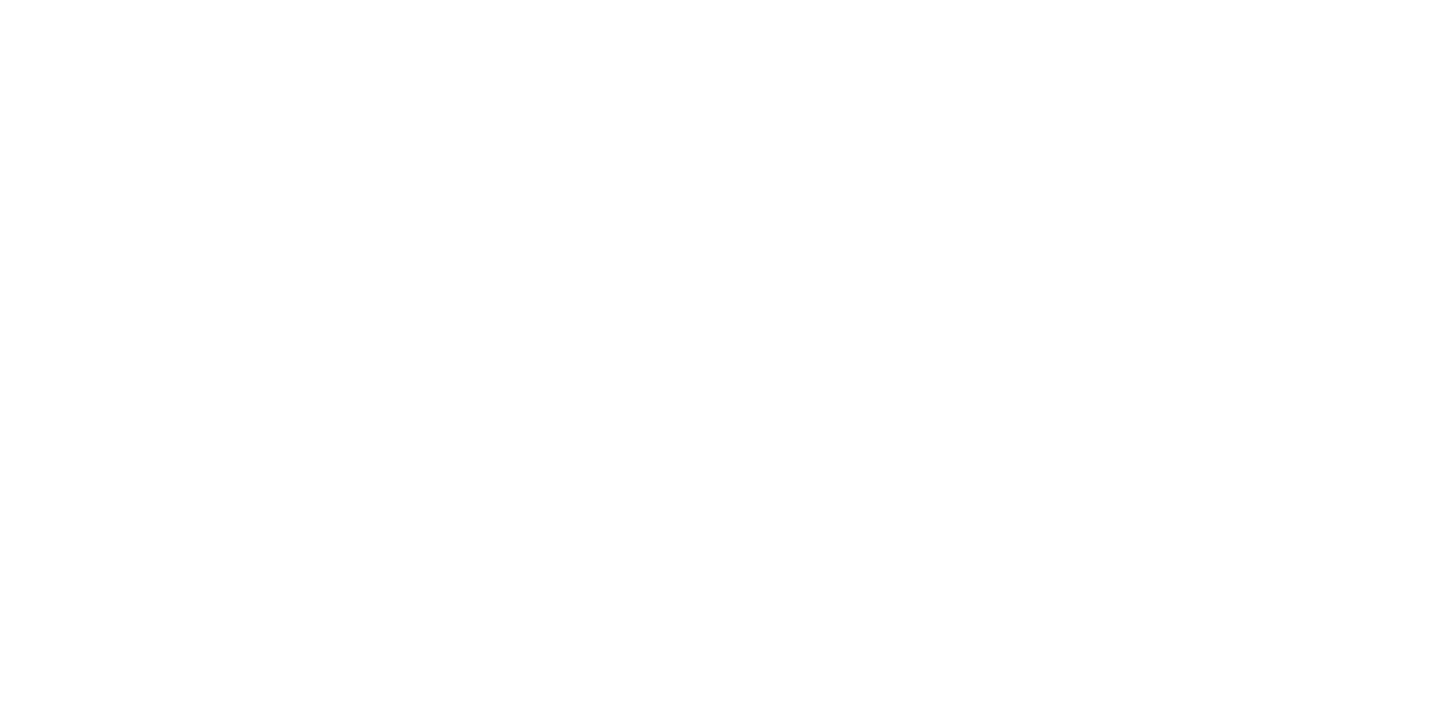 scroll, scrollTop: 0, scrollLeft: 0, axis: both 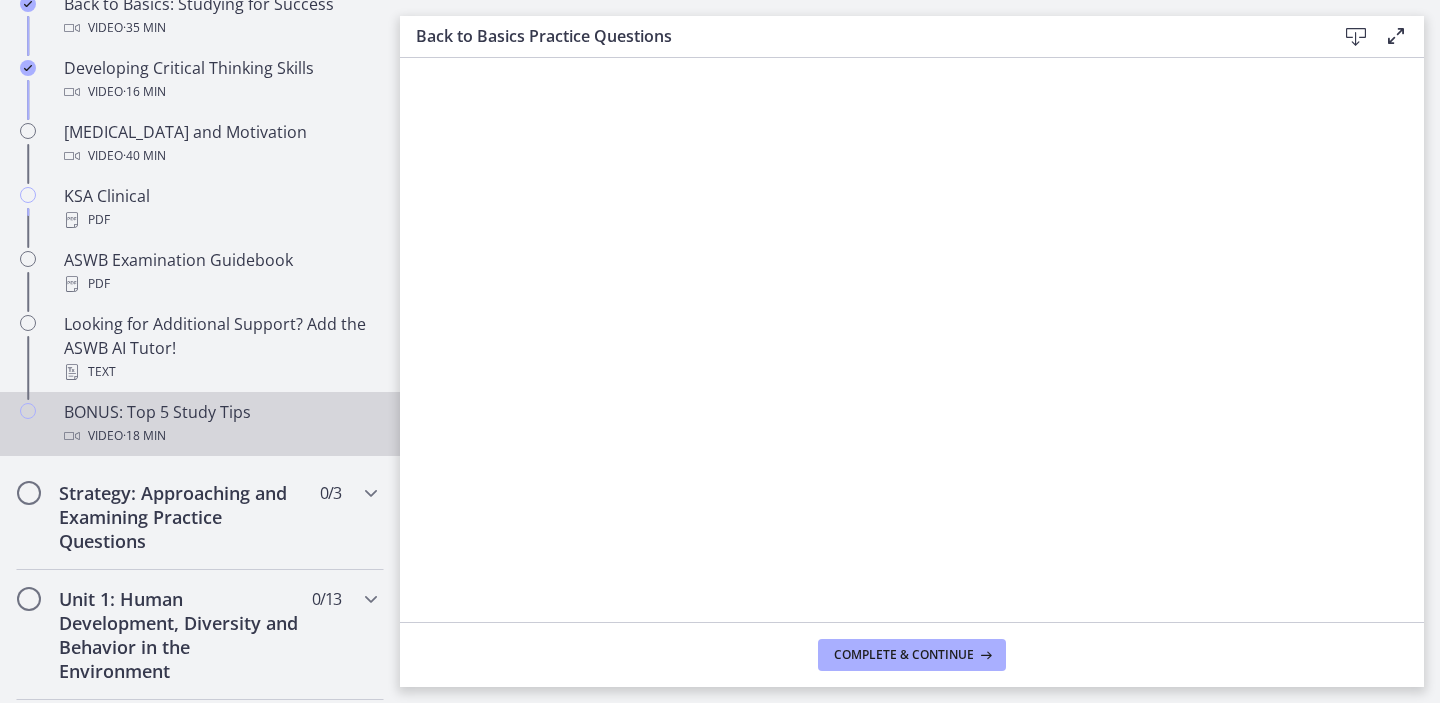 click on "BONUS: Top 5 Study Tips
Video
·  18 min" at bounding box center (220, 424) 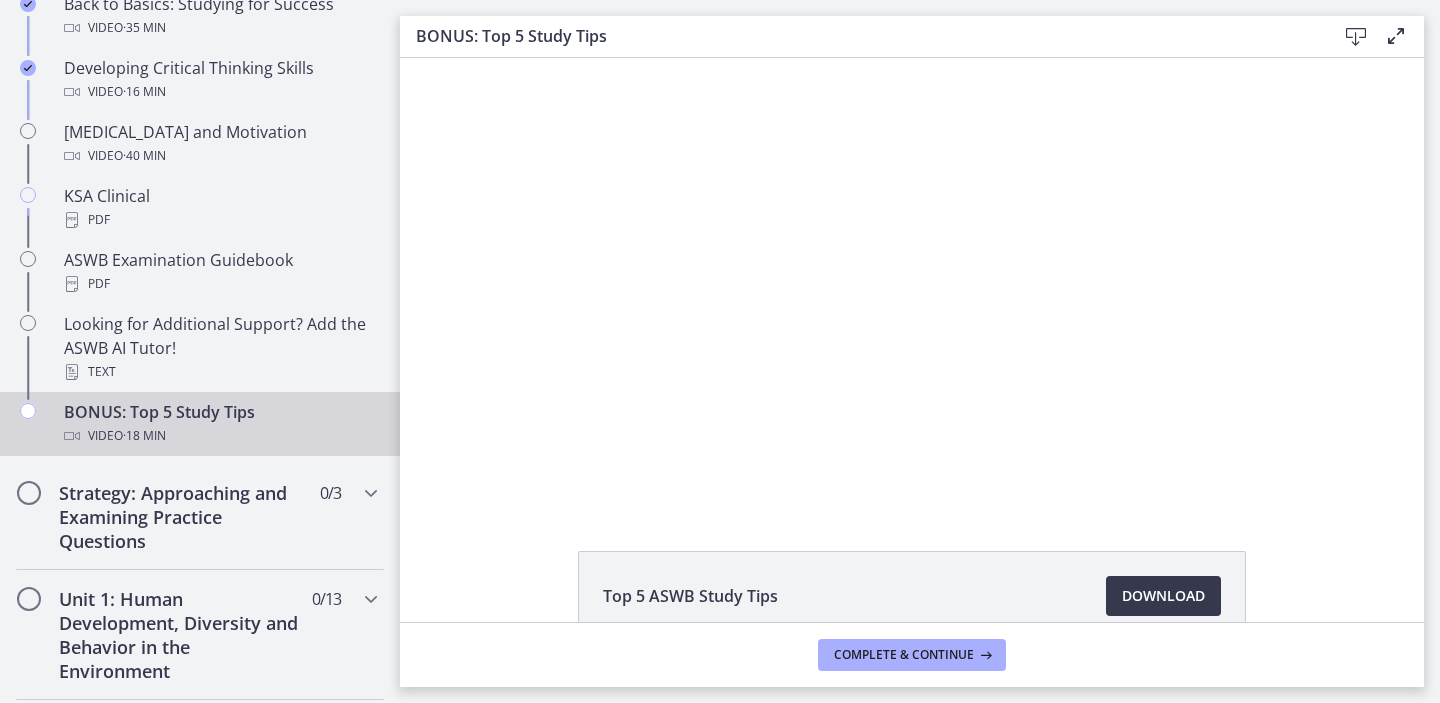 scroll, scrollTop: 0, scrollLeft: 0, axis: both 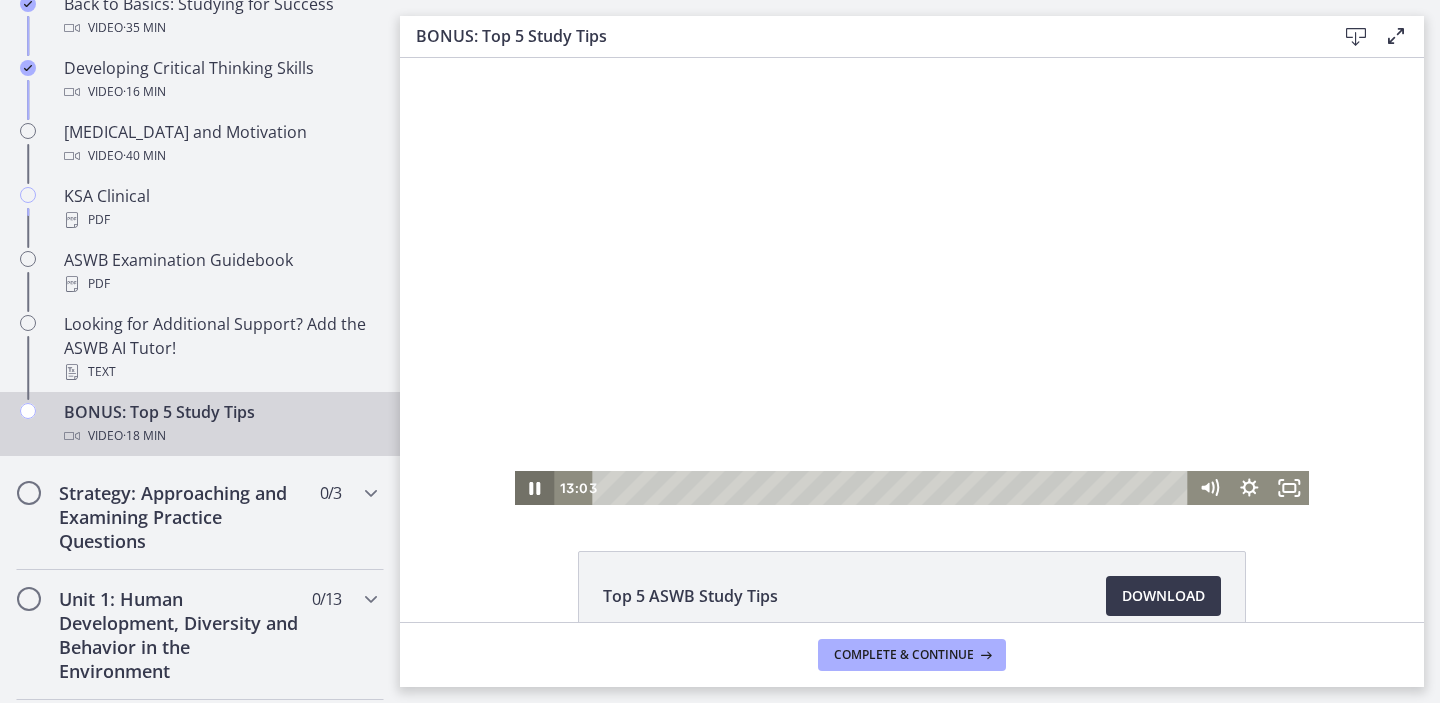 click 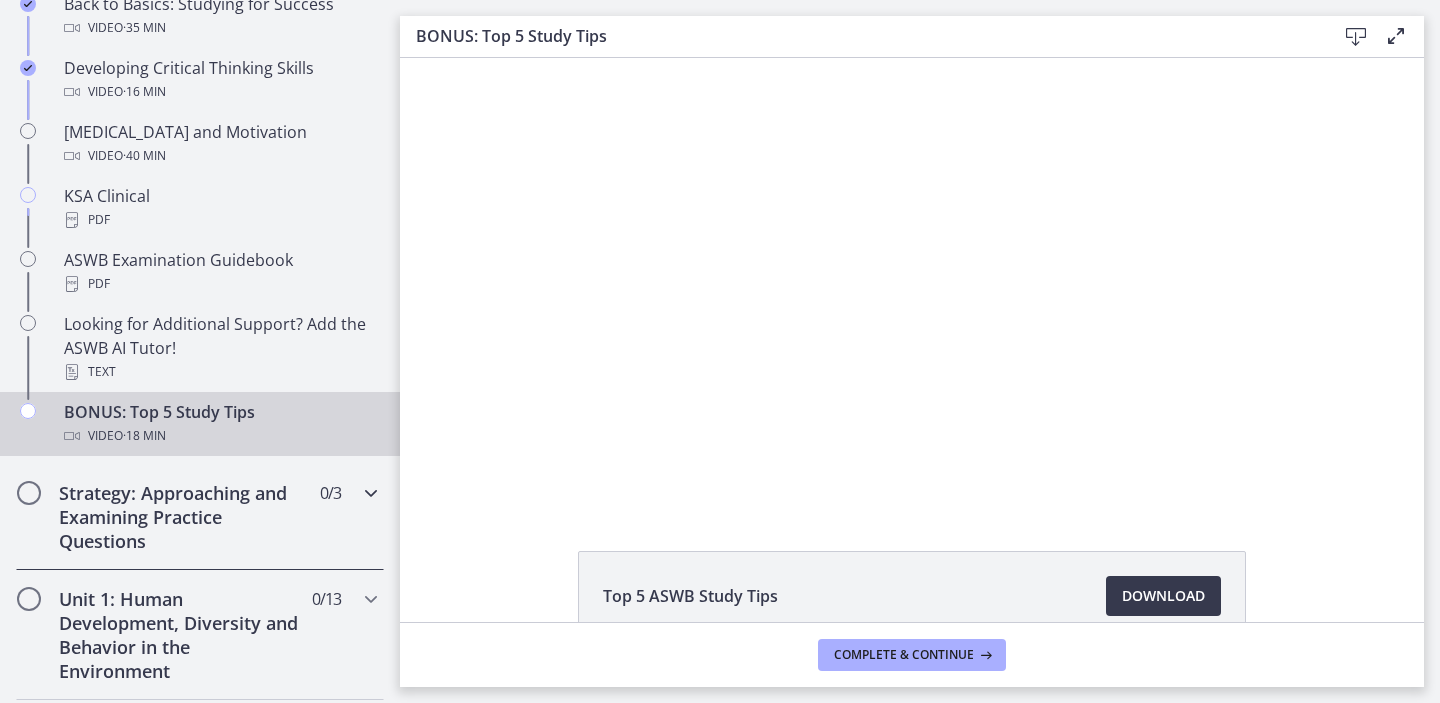 click on "Strategy: Approaching and Examining Practice Questions" at bounding box center [181, 517] 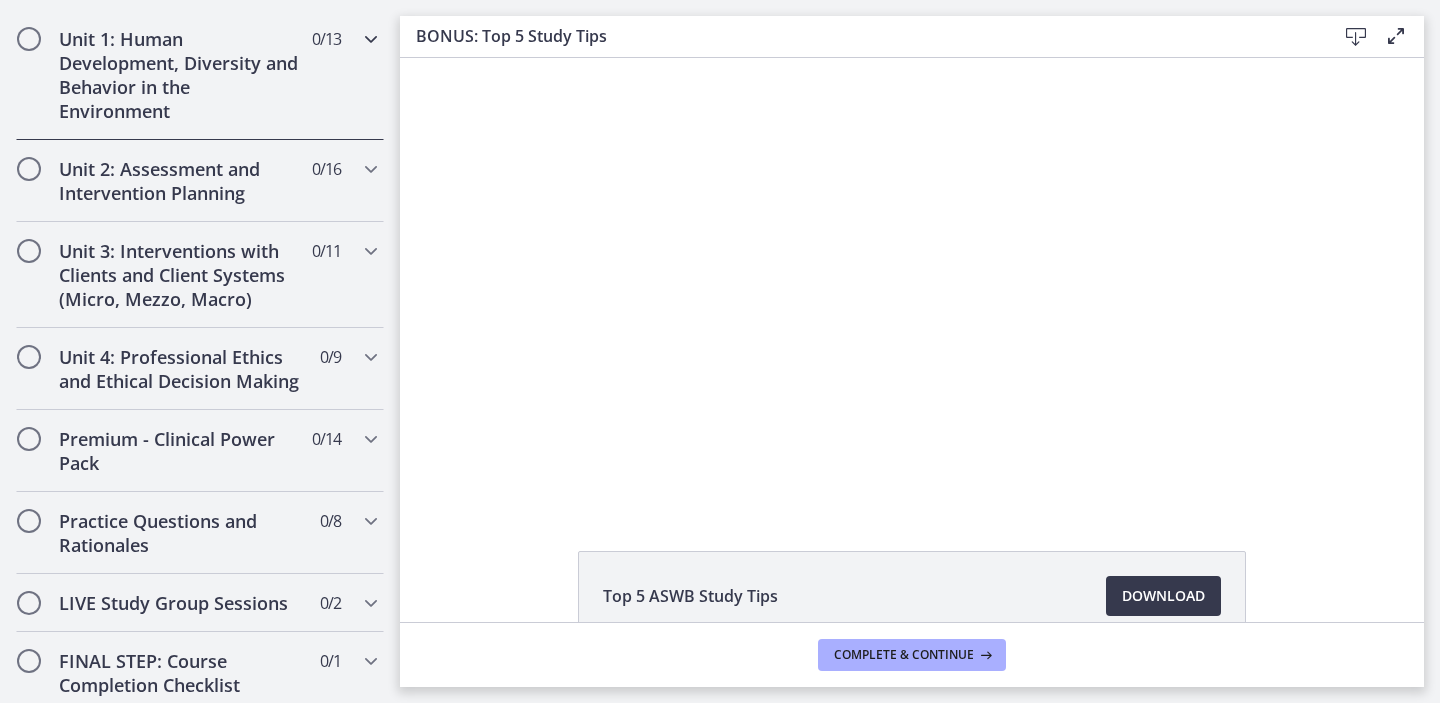 click at bounding box center (371, 39) 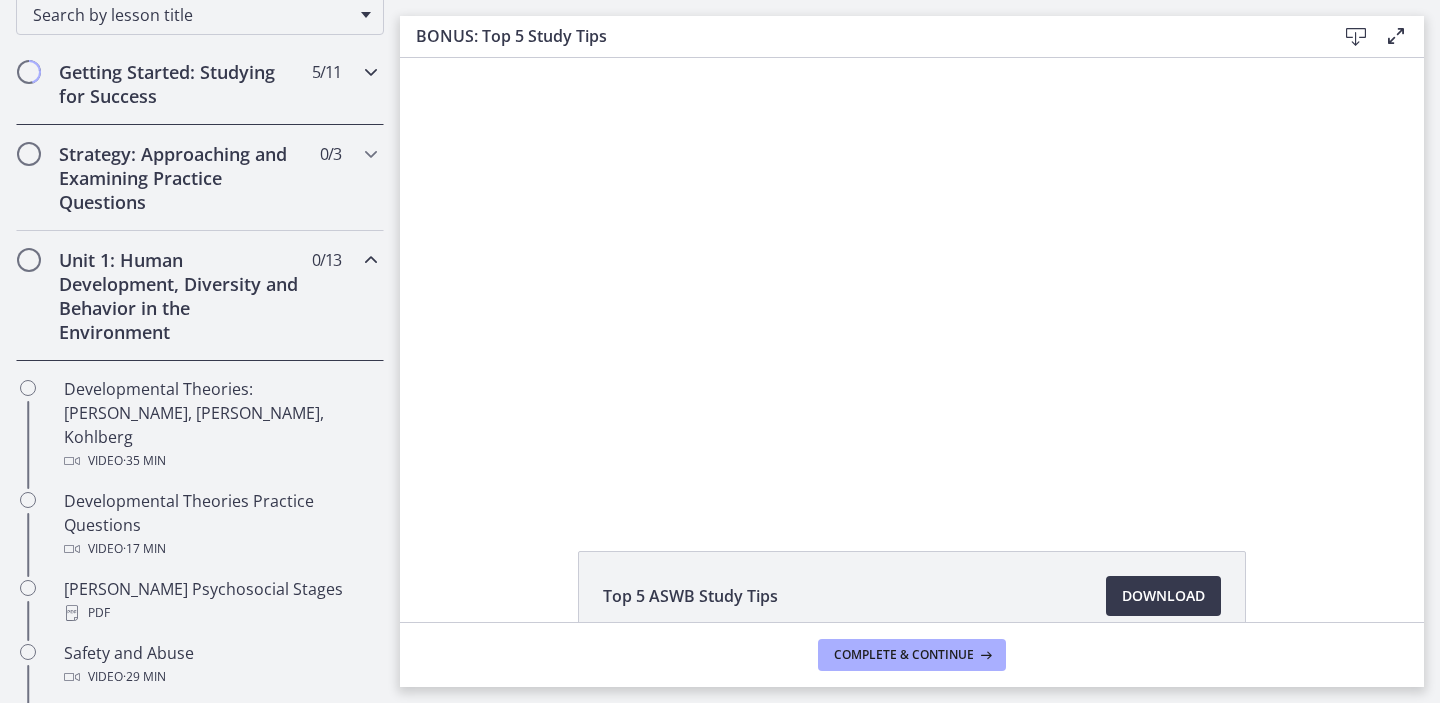 scroll, scrollTop: 339, scrollLeft: 0, axis: vertical 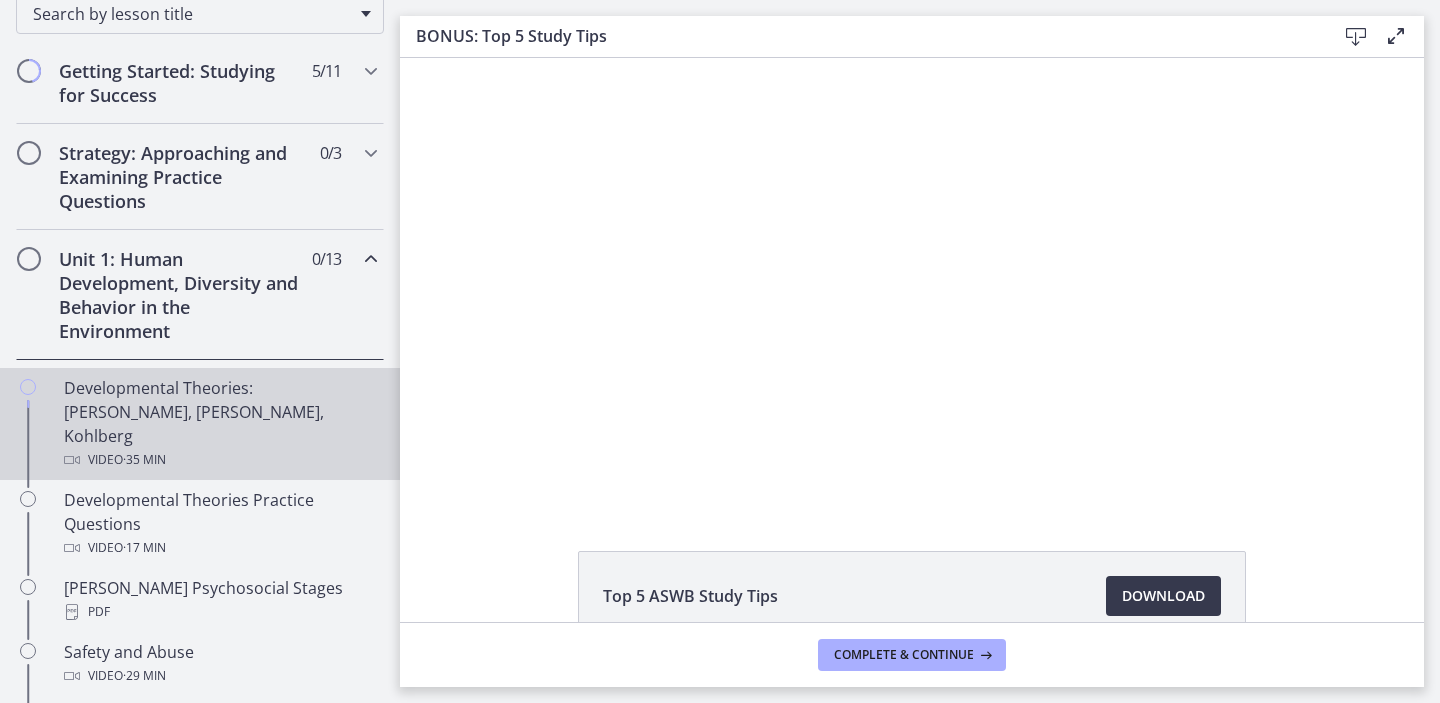 click on "Developmental Theories: Erikson, Piaget, Kohlberg
Video
·  35 min" at bounding box center [220, 424] 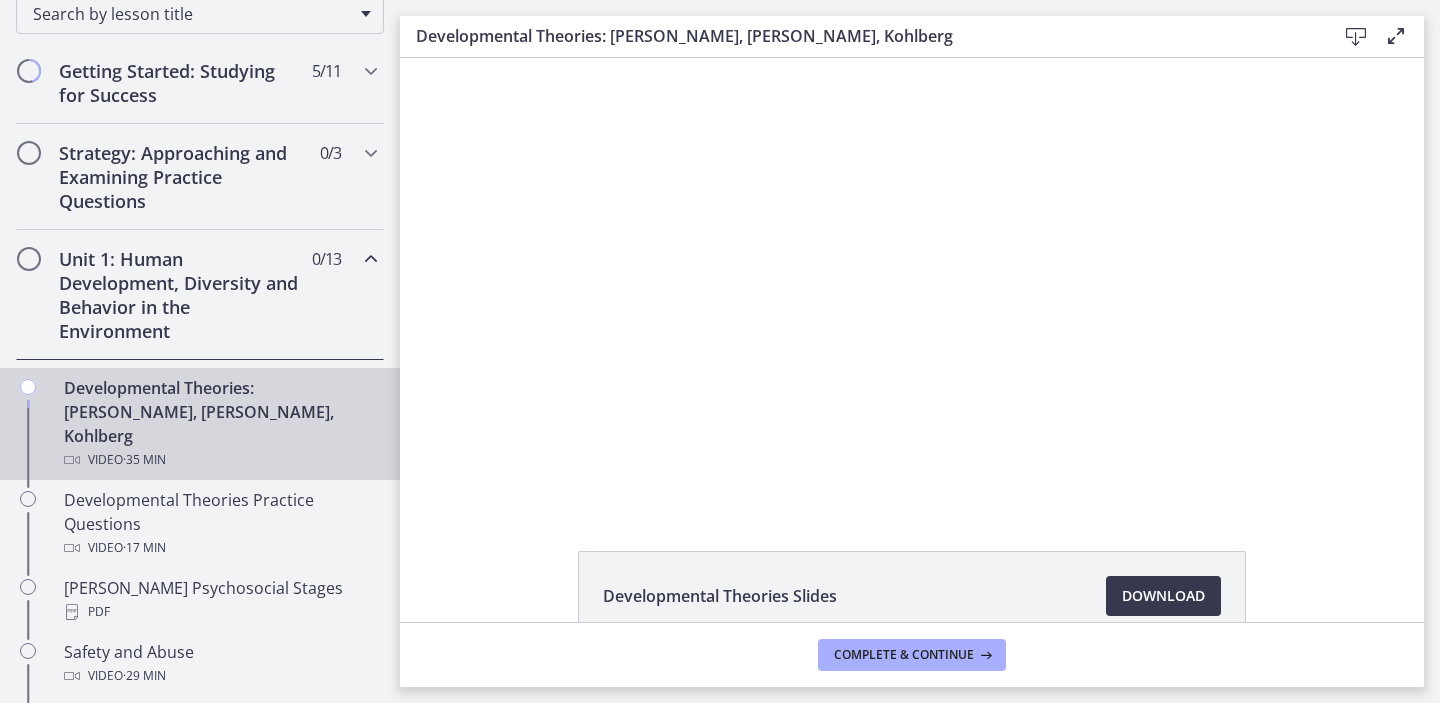 scroll, scrollTop: 0, scrollLeft: 0, axis: both 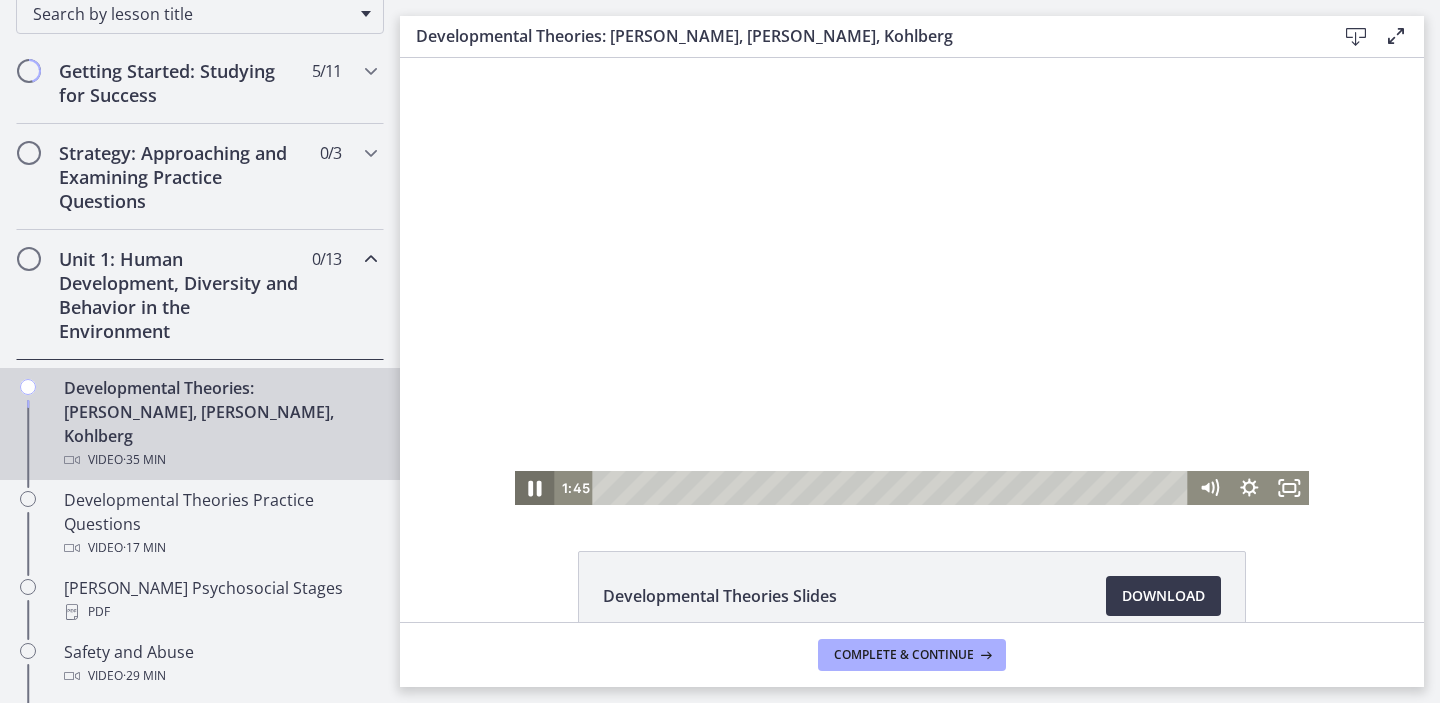 click 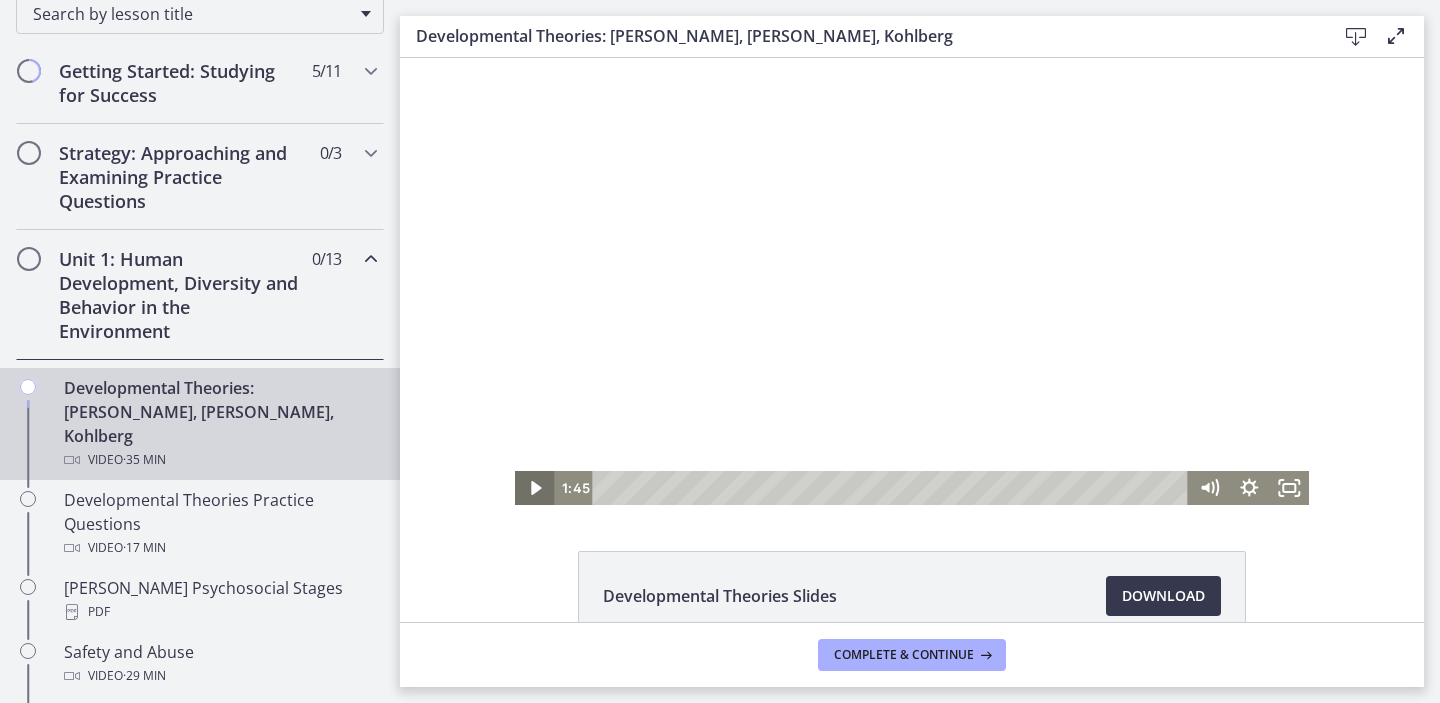 click 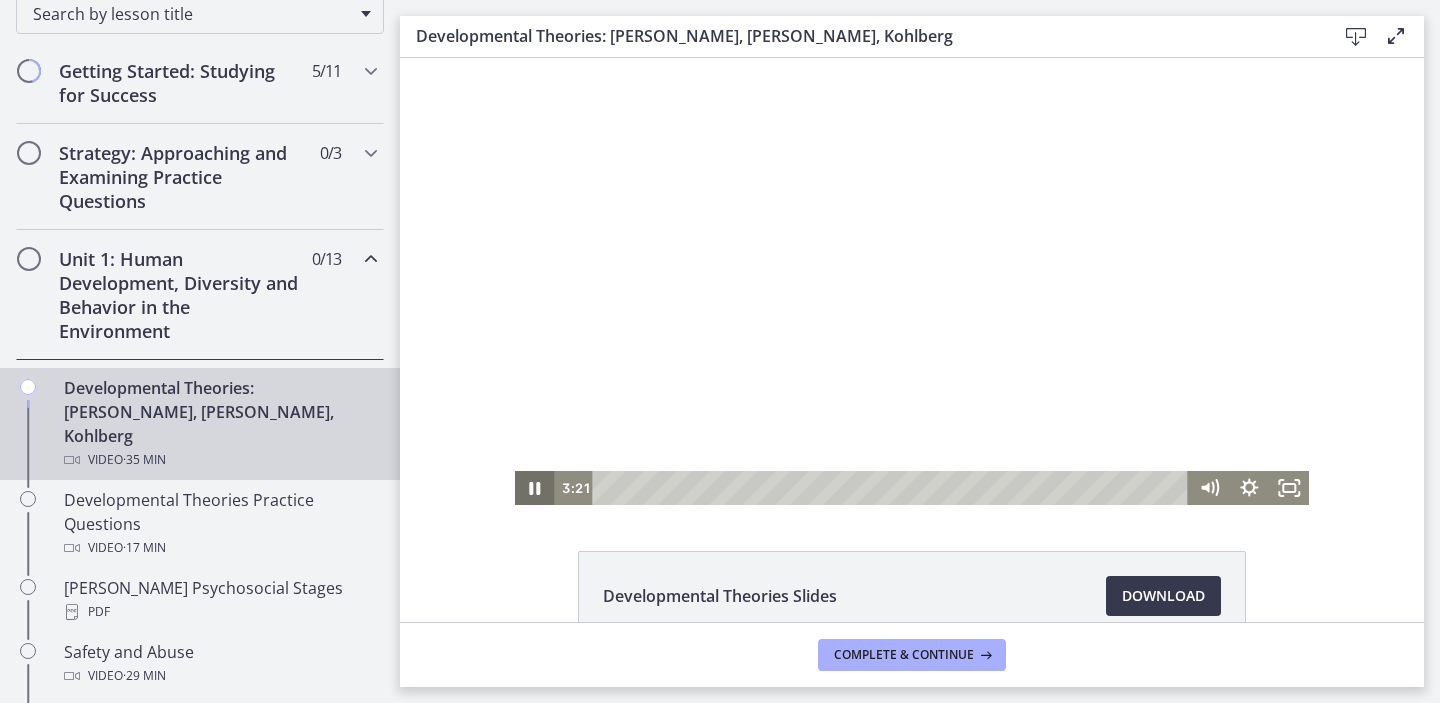 click 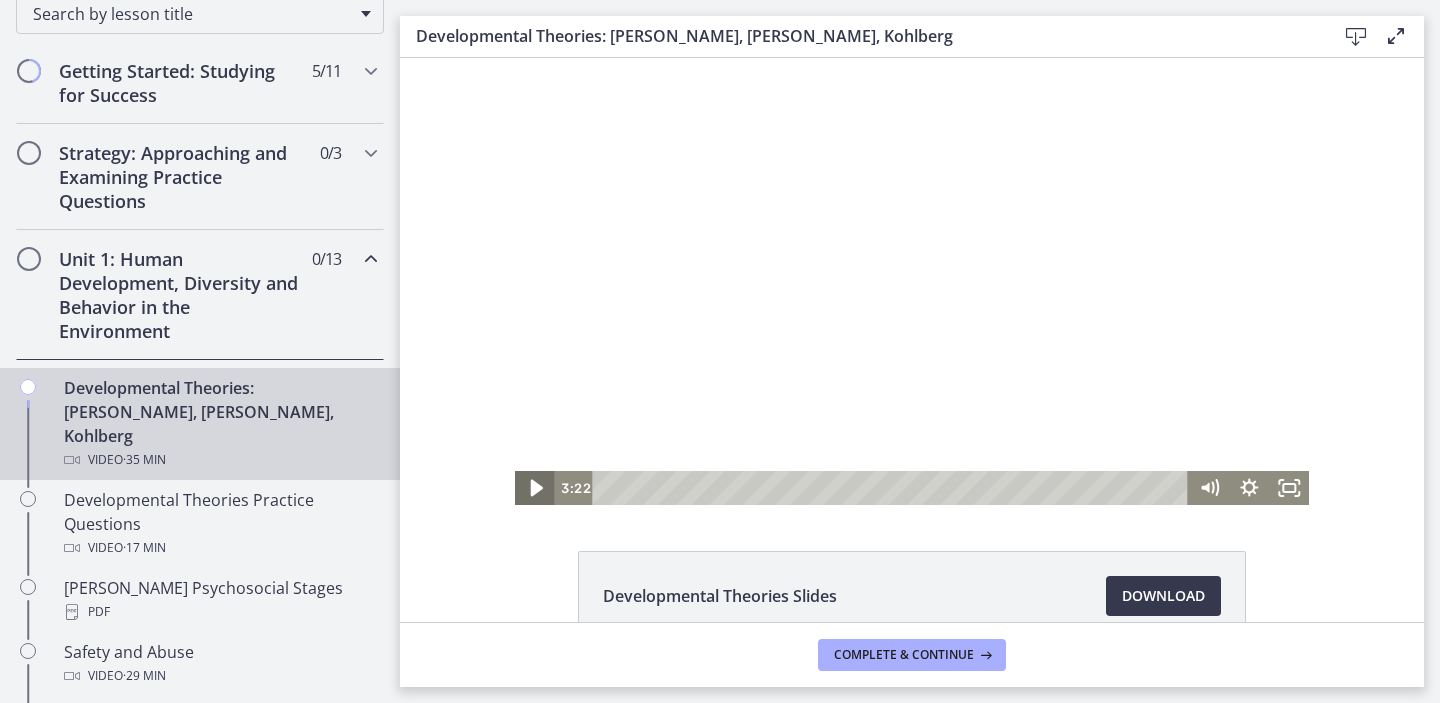 click 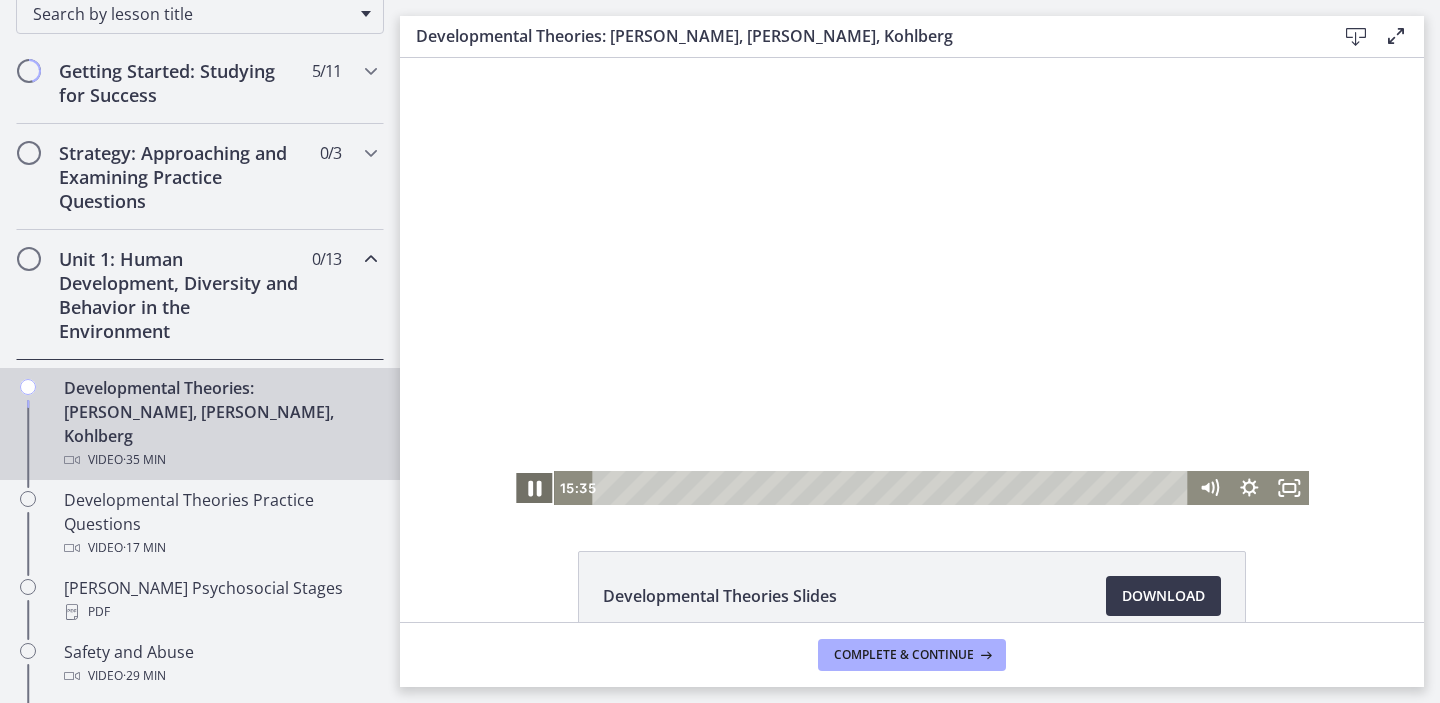 click 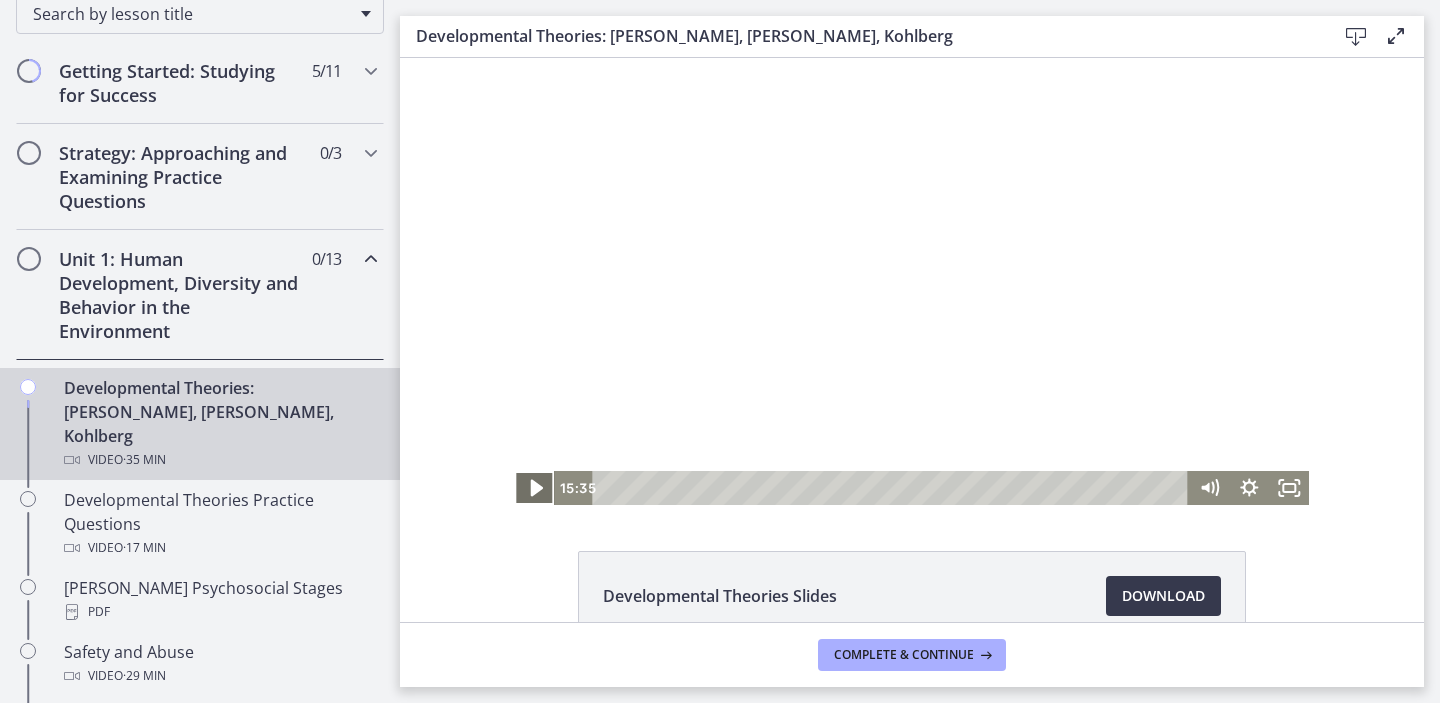 click 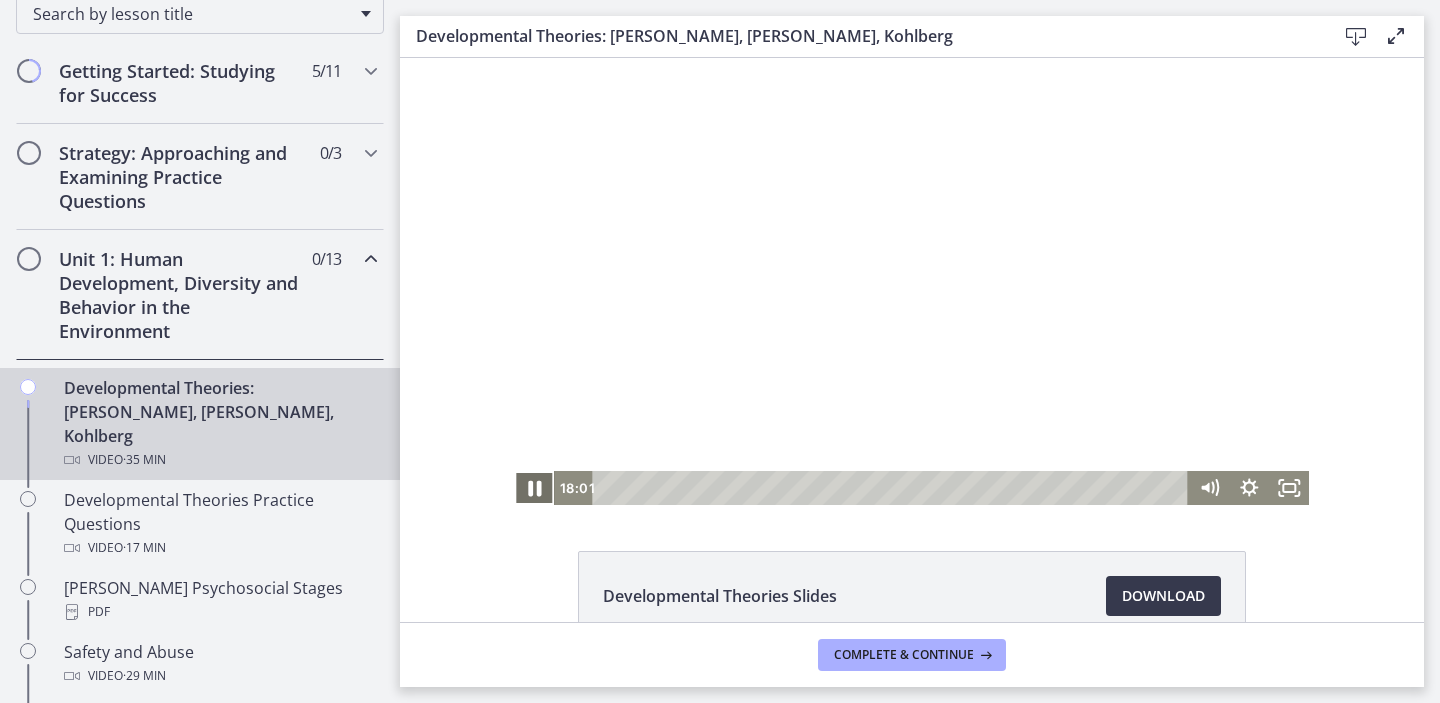 click 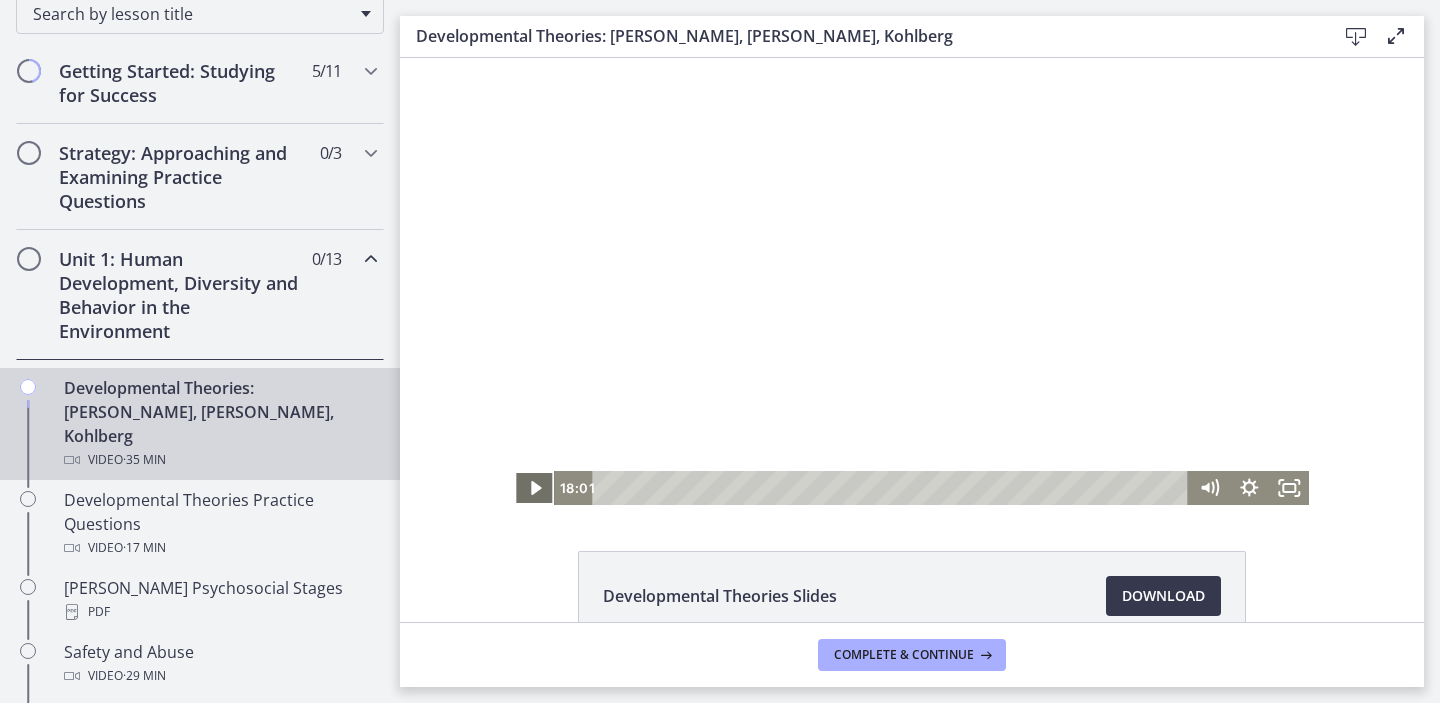 click 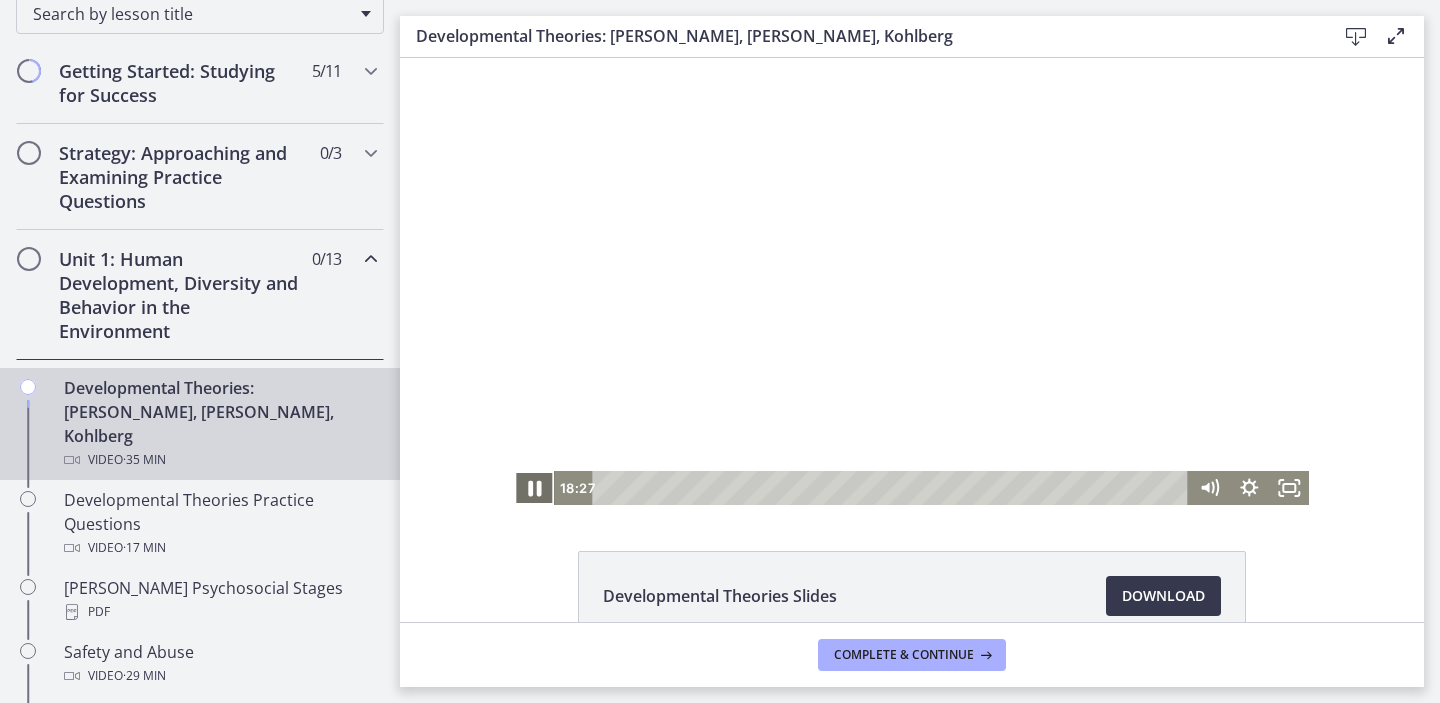 click 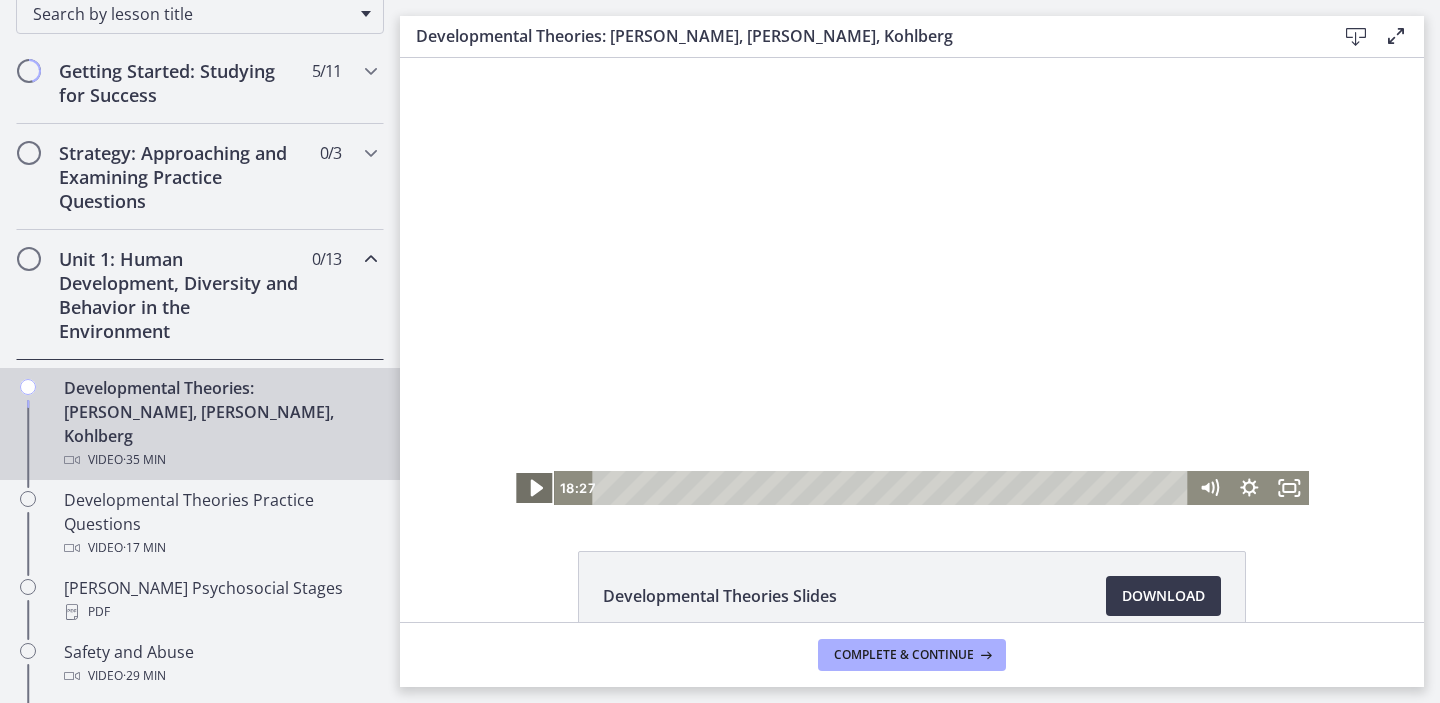 click 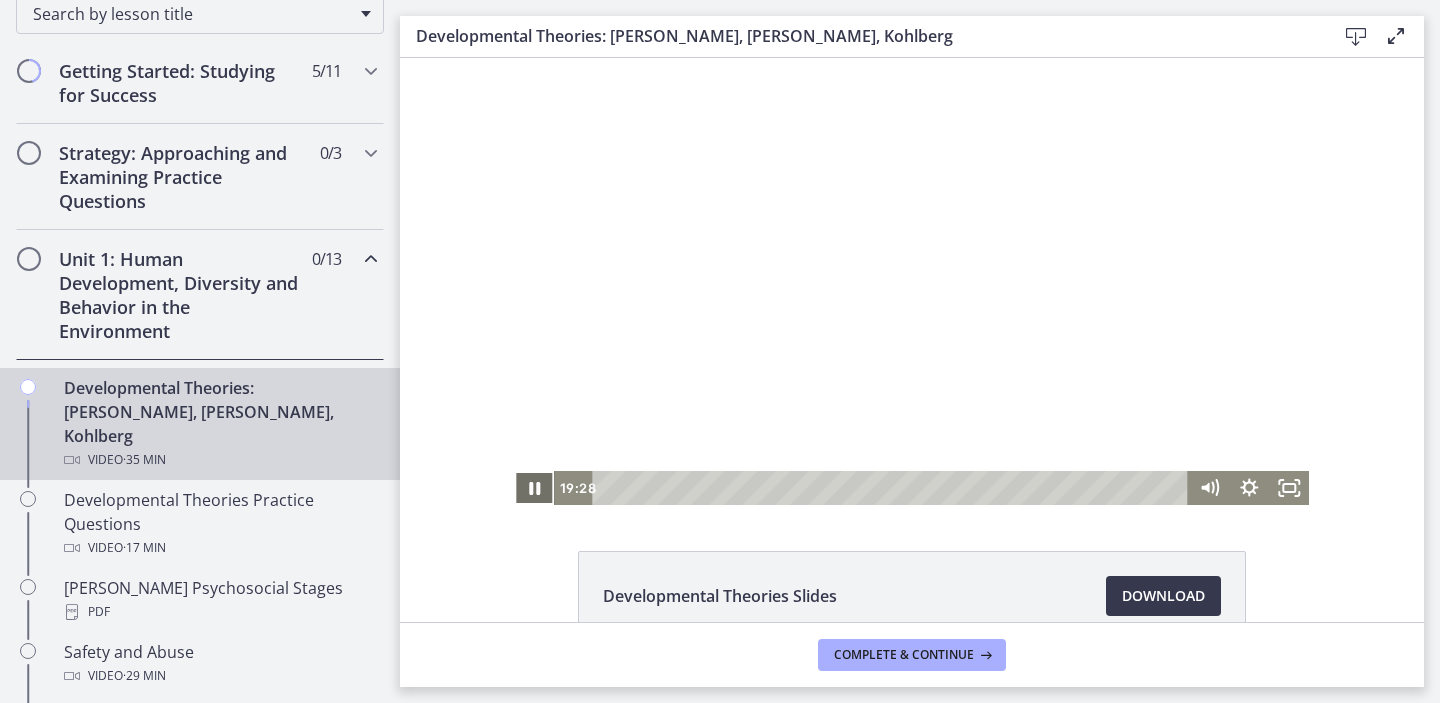click 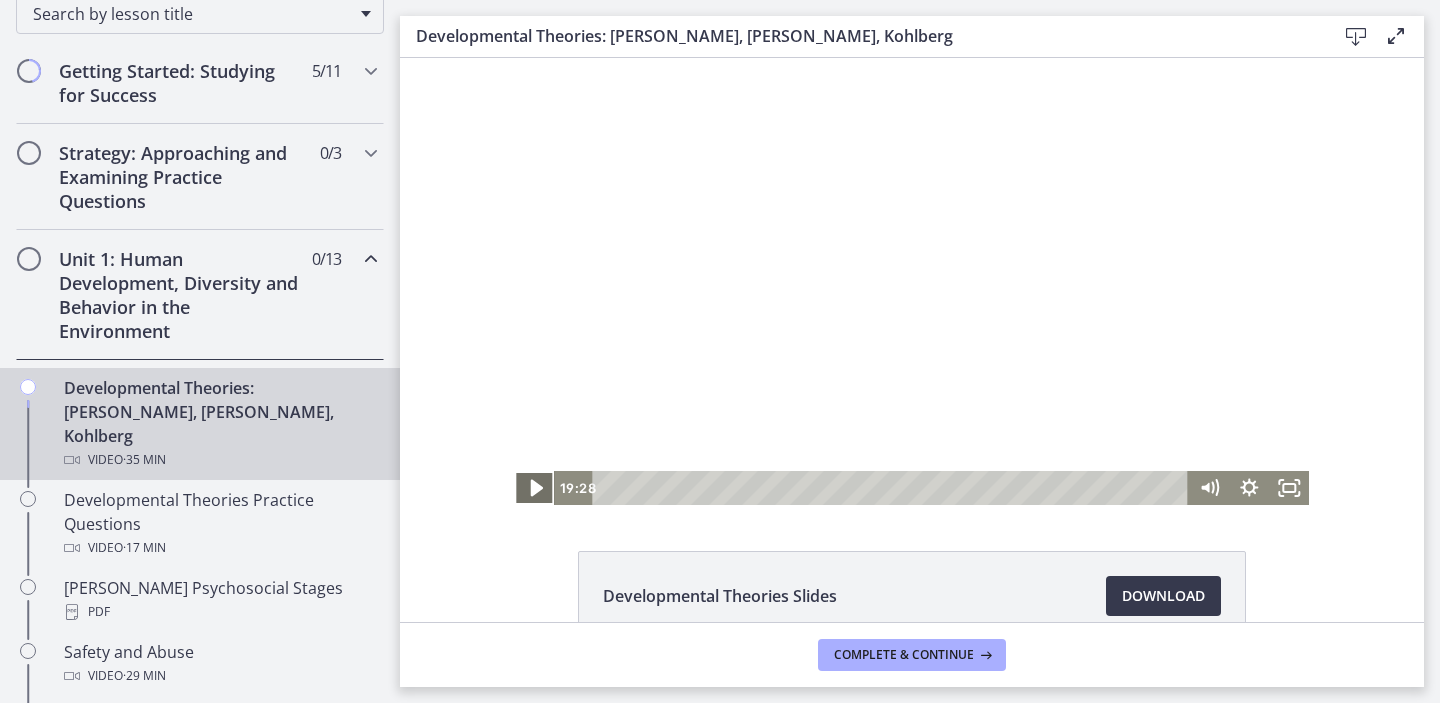 click 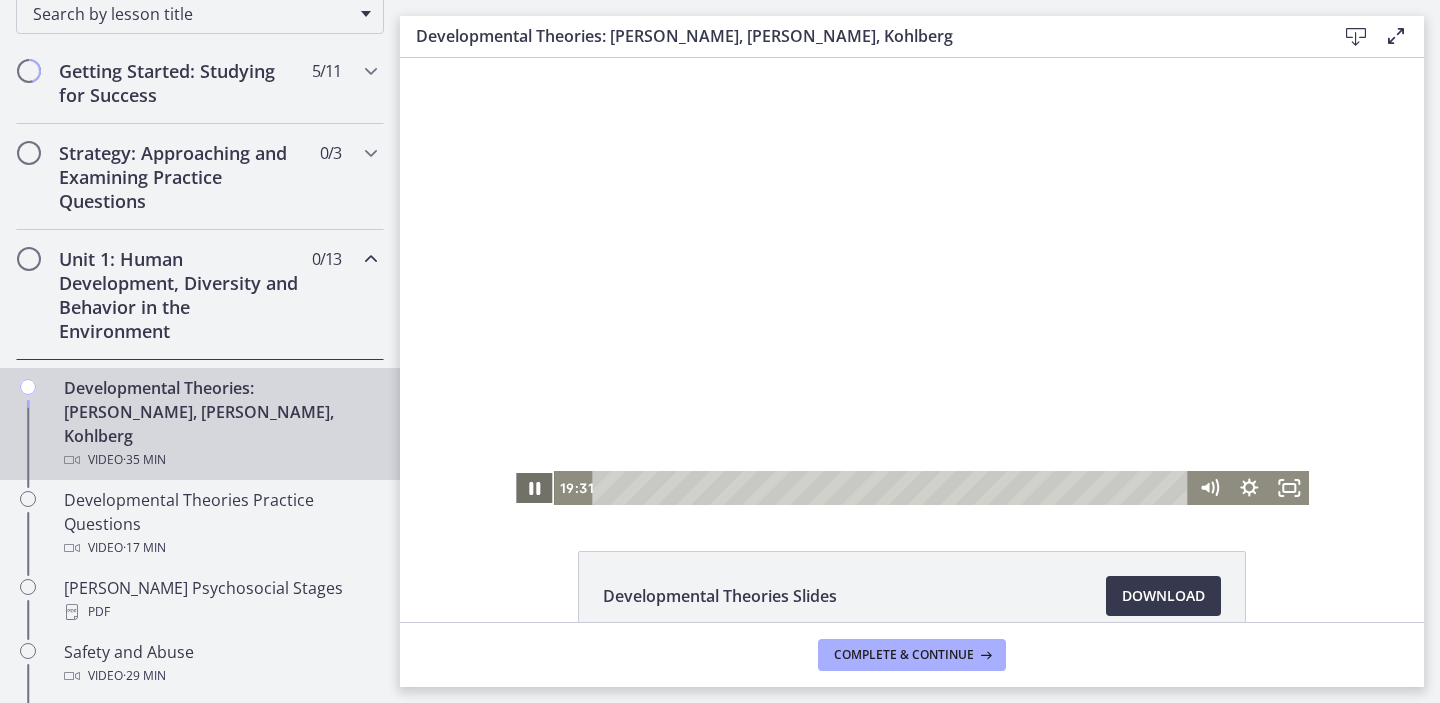 click 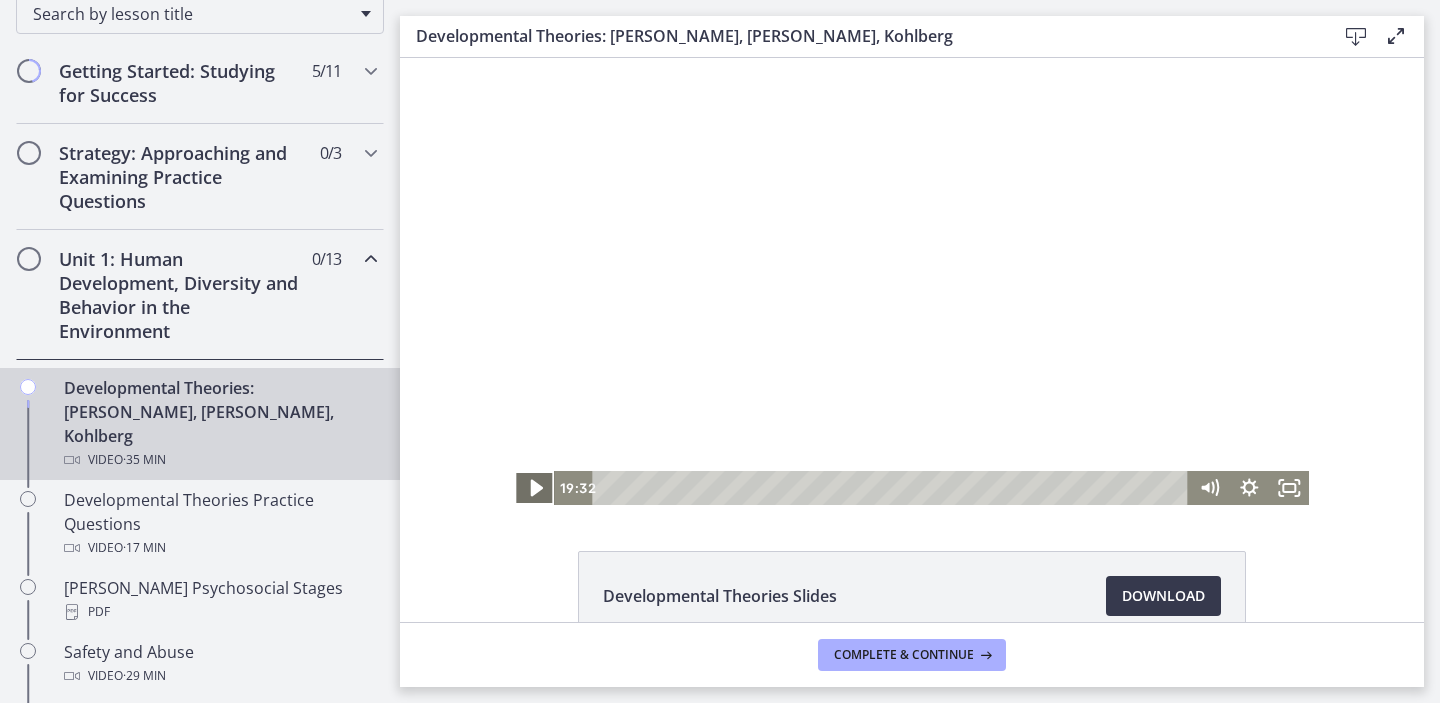click 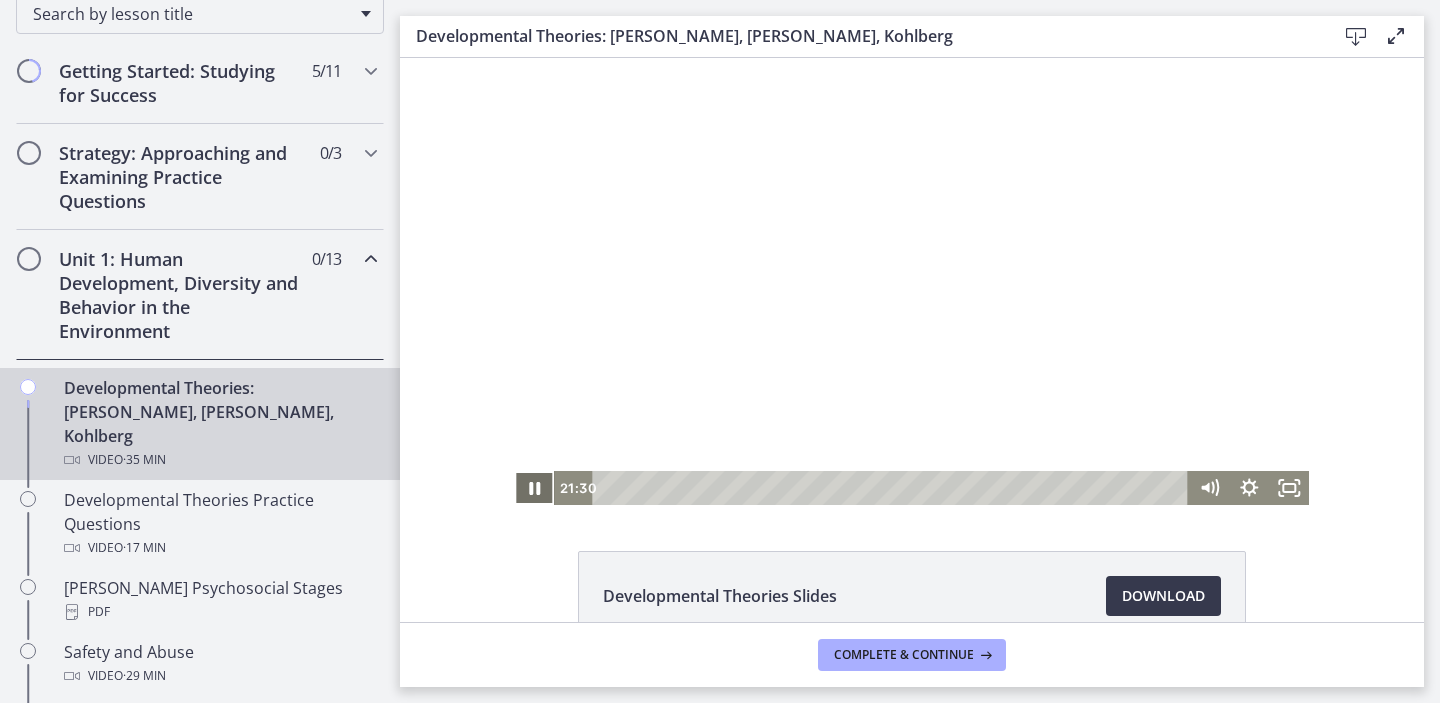 click 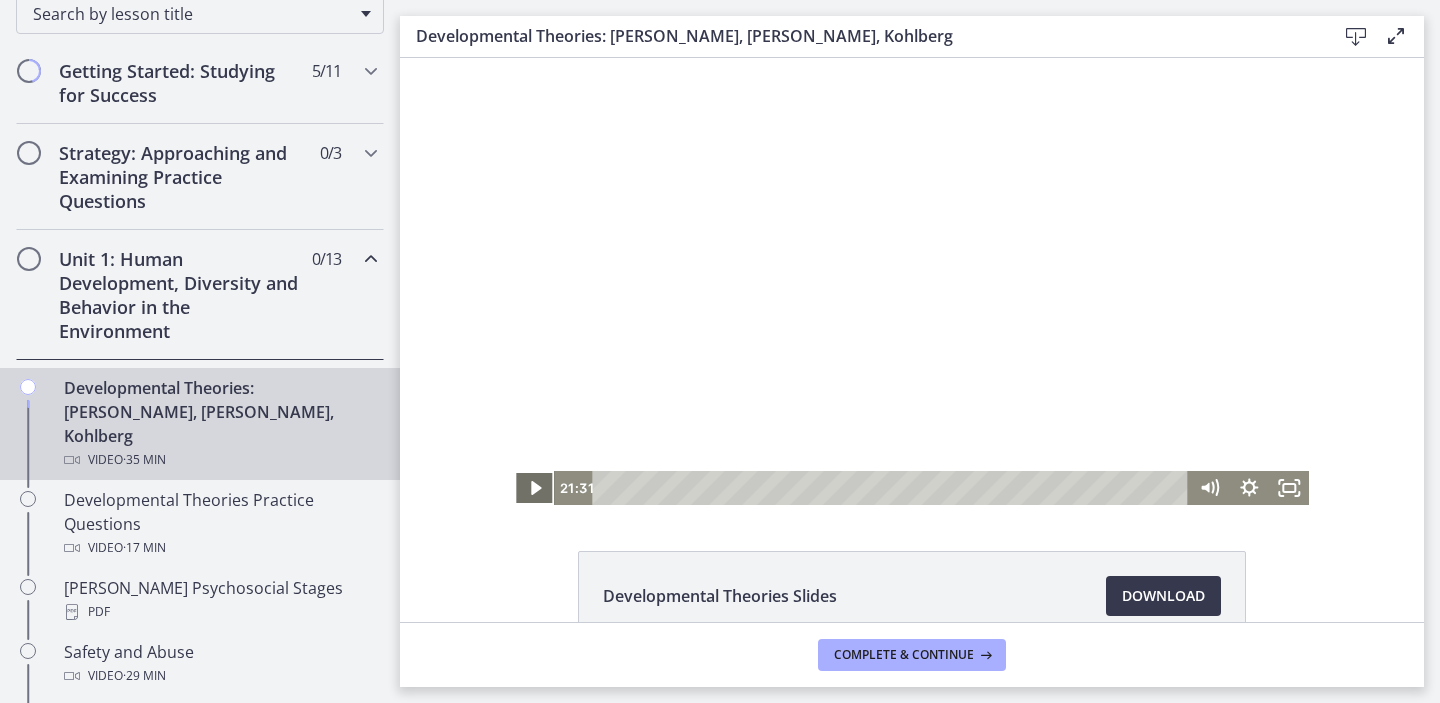click 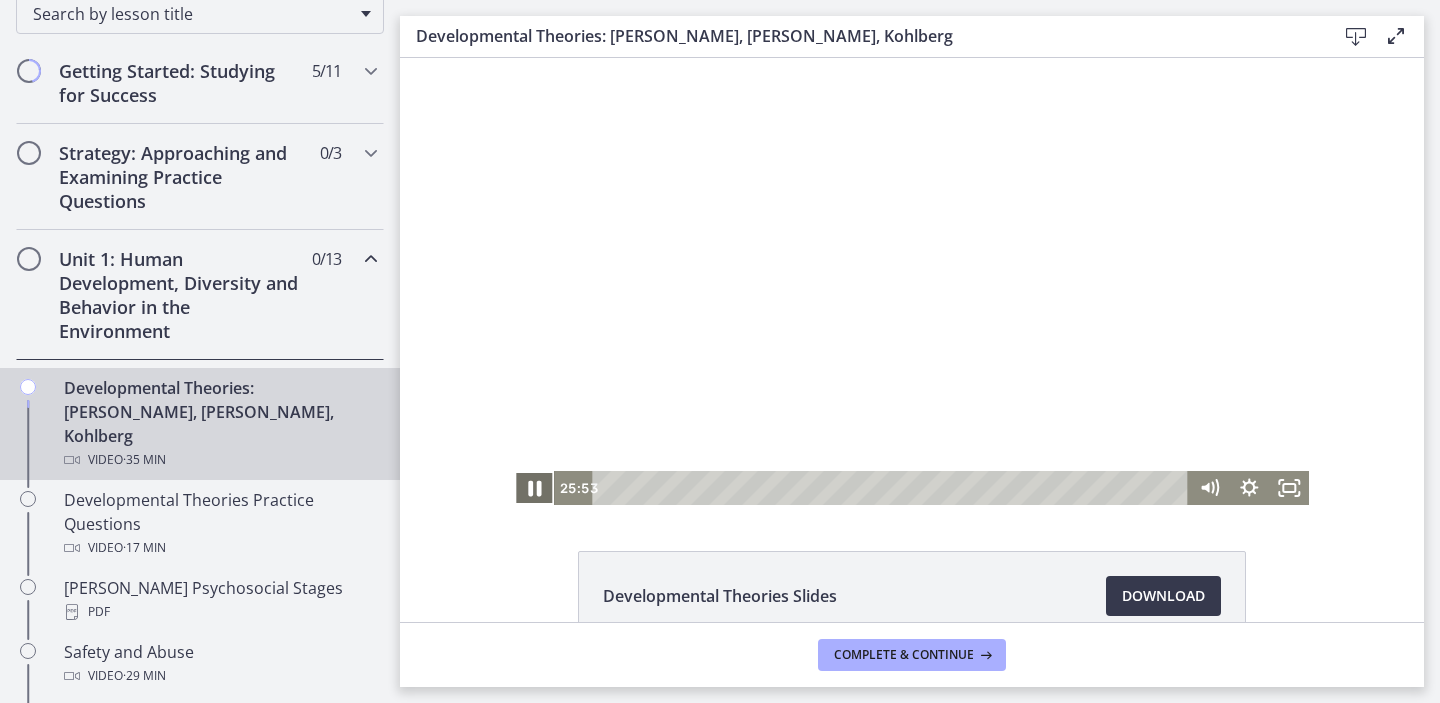 click 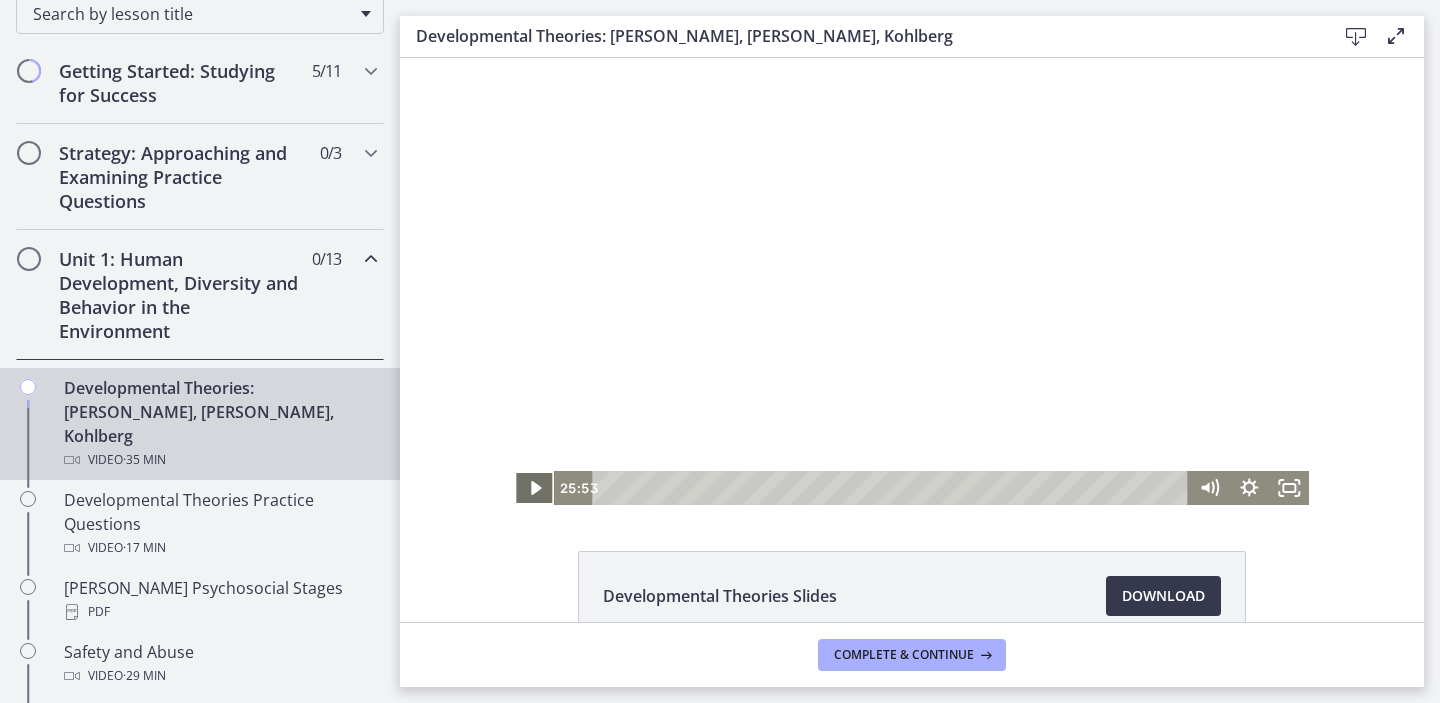 click 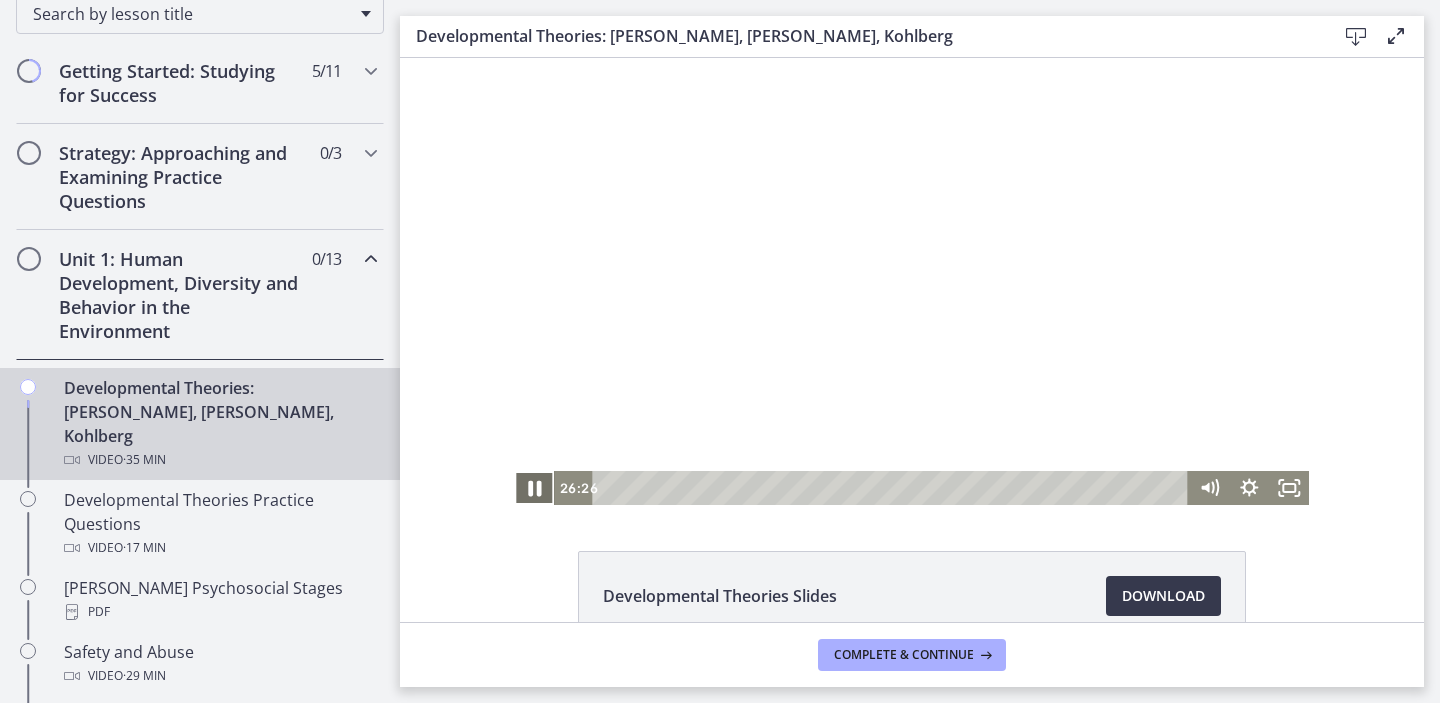 click 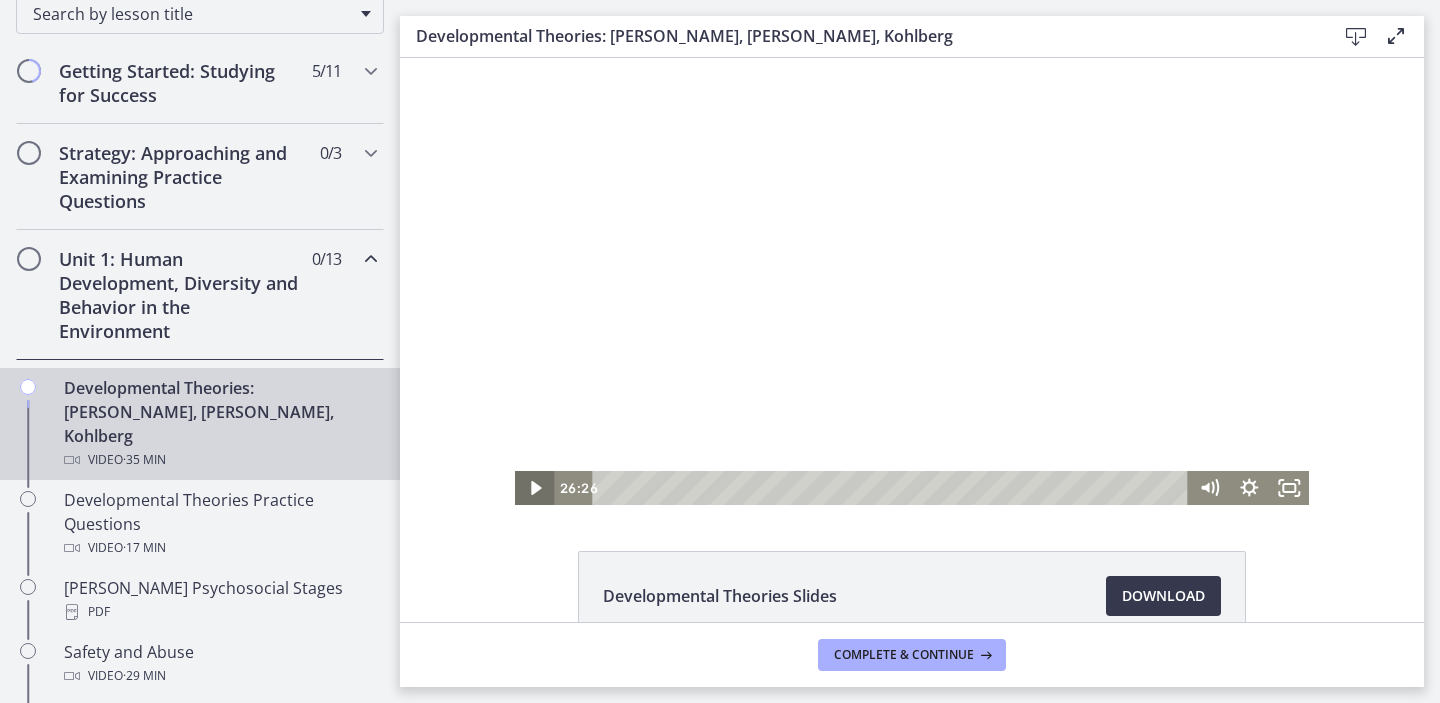 click 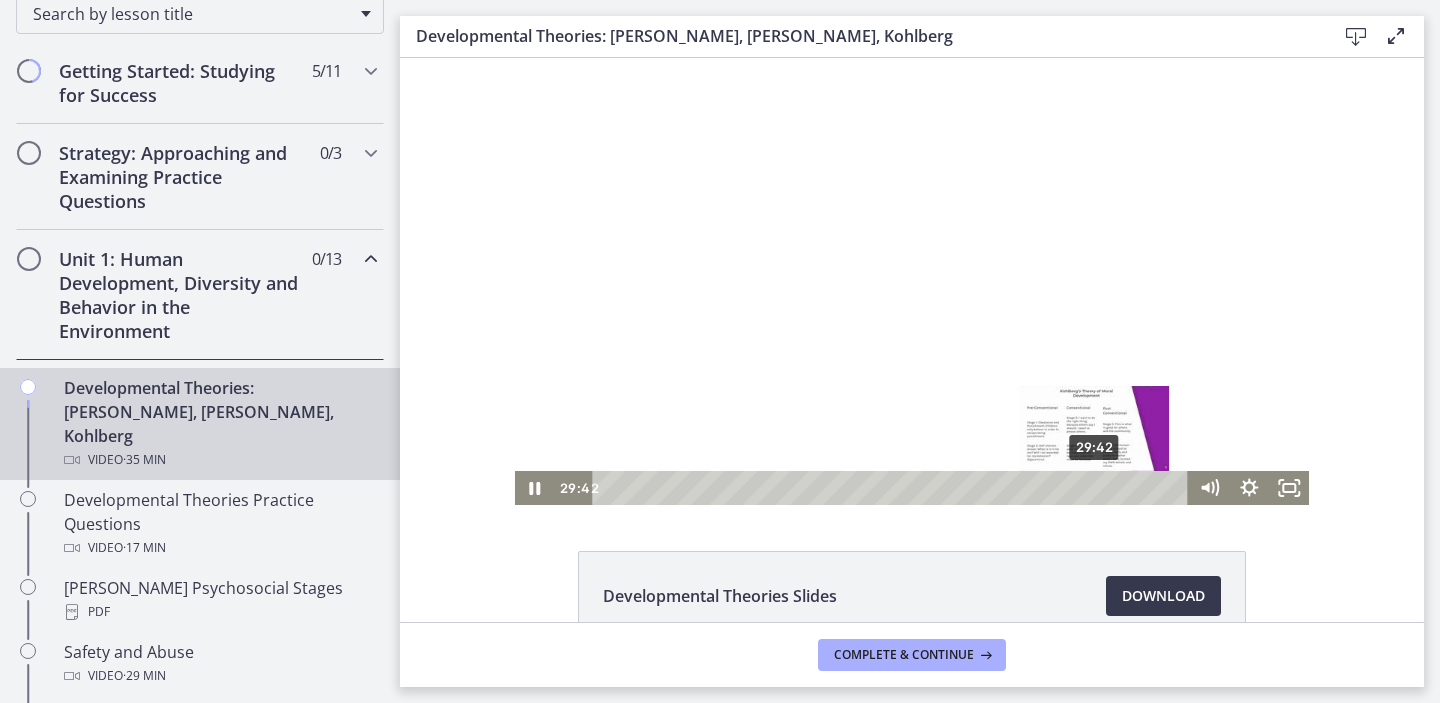 drag, startPoint x: 1037, startPoint y: 488, endPoint x: 1088, endPoint y: 490, distance: 51.0392 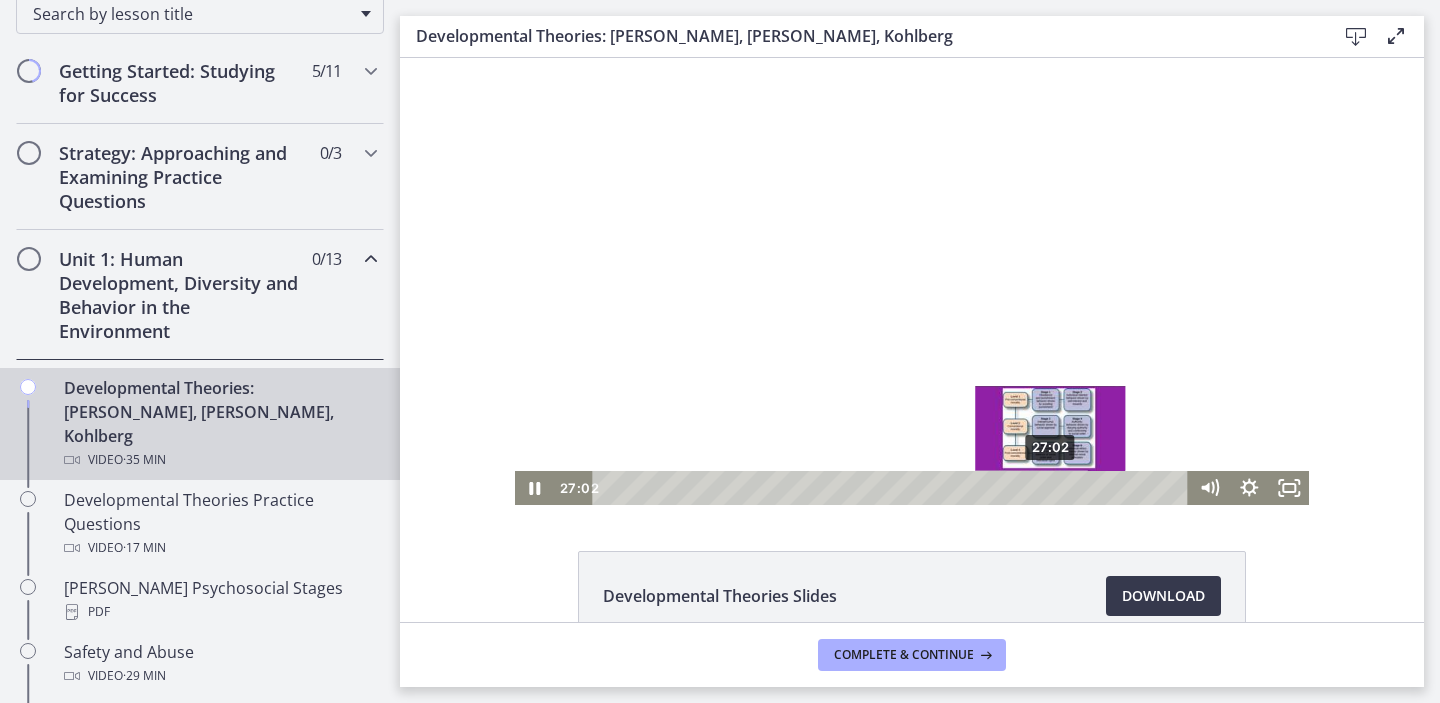 drag, startPoint x: 1088, startPoint y: 490, endPoint x: 1044, endPoint y: 490, distance: 44 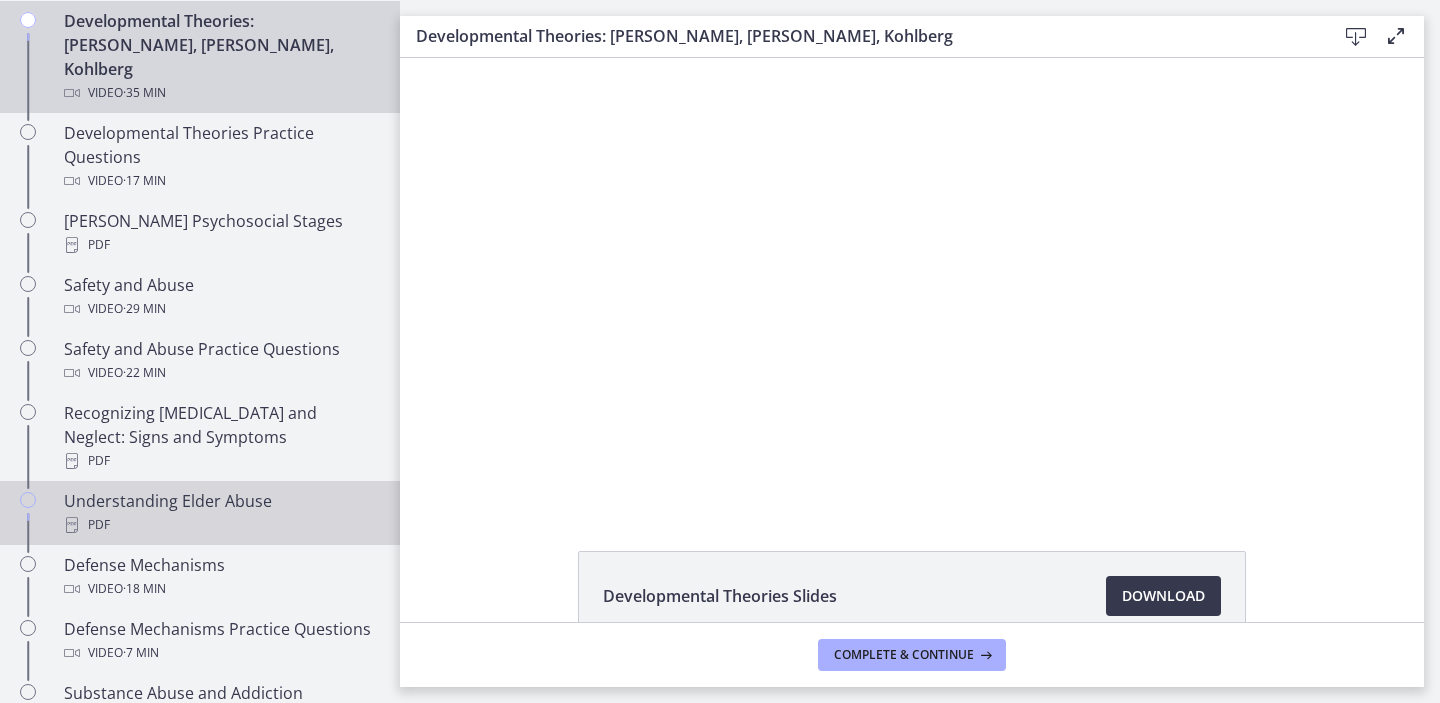 scroll, scrollTop: 569, scrollLeft: 0, axis: vertical 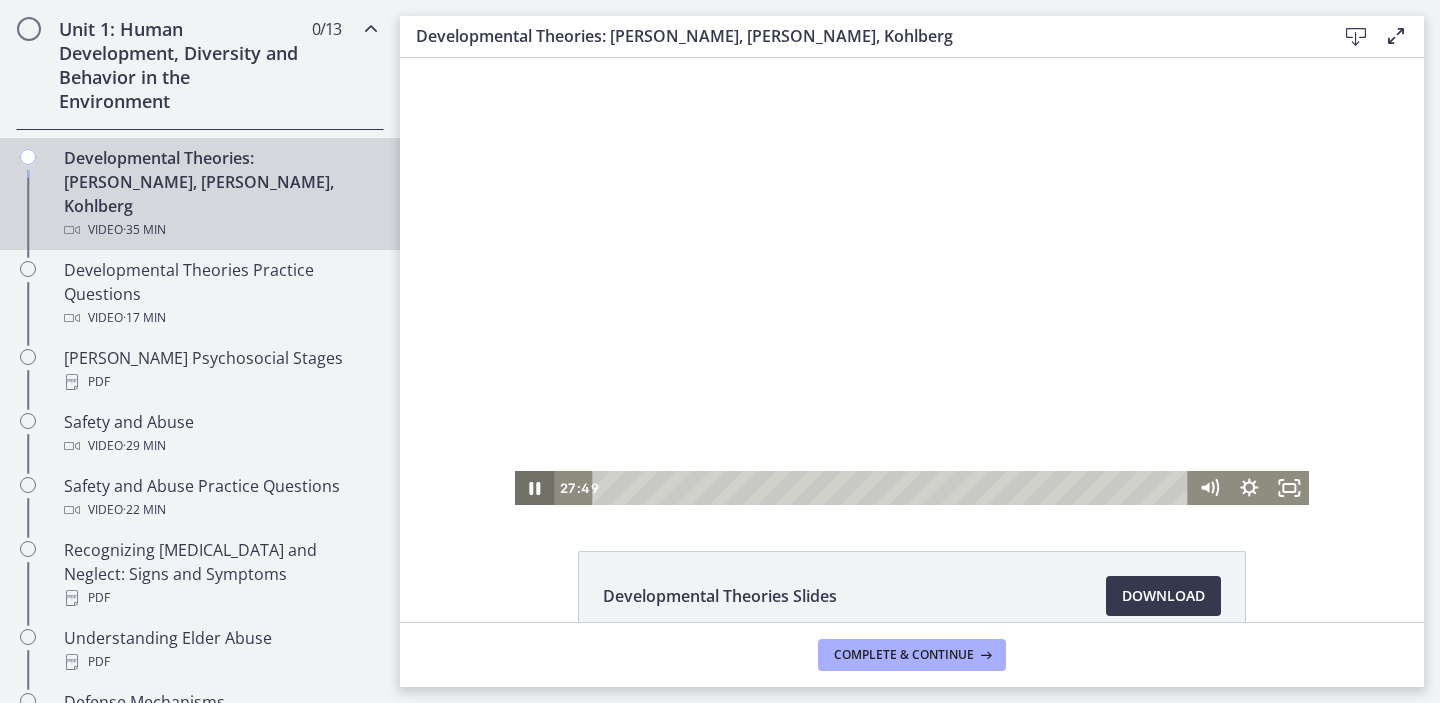 click 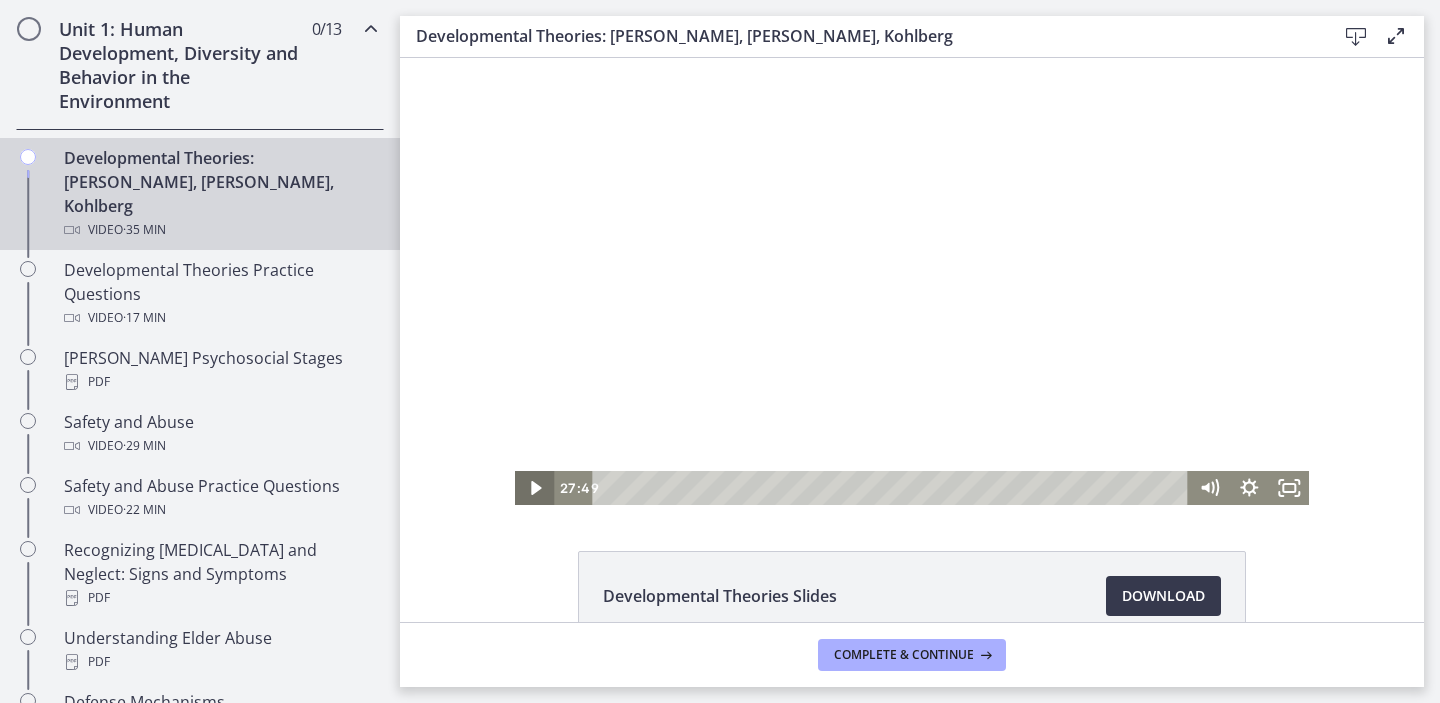 click 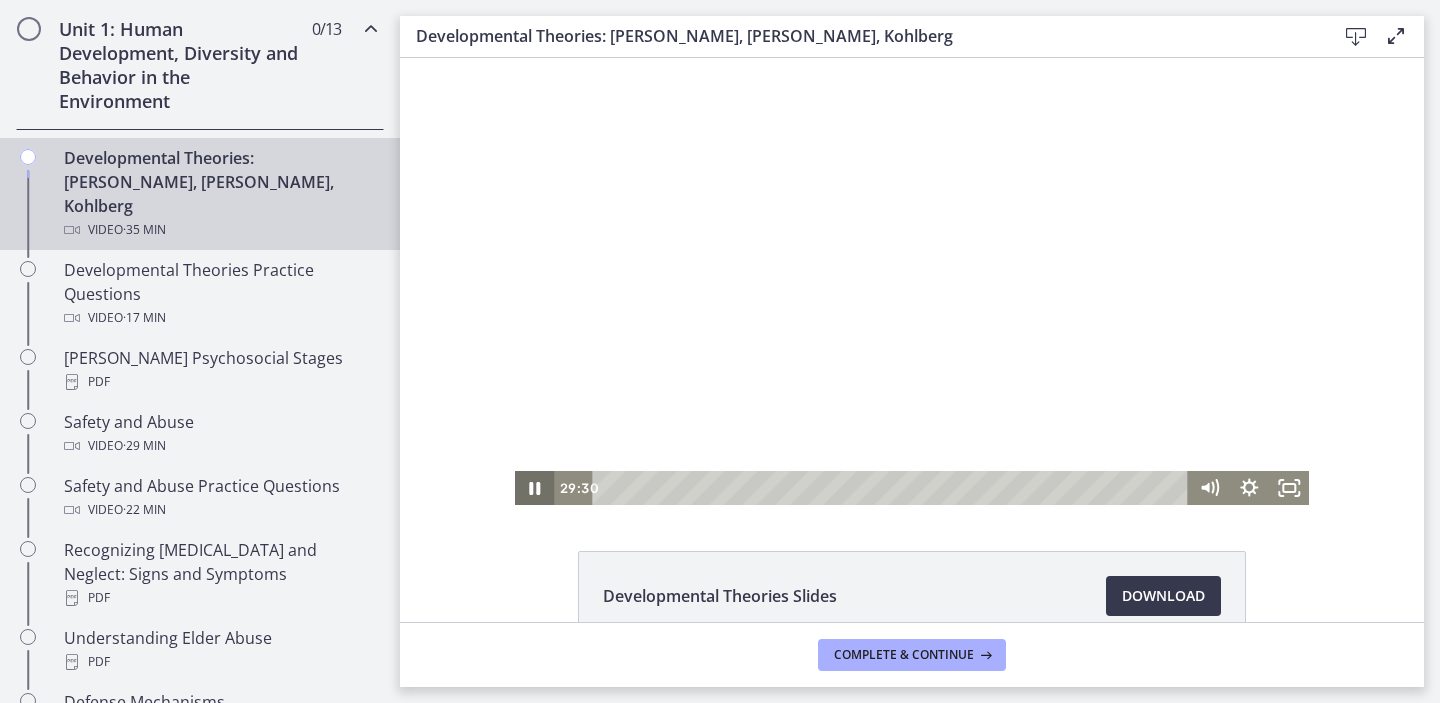 click 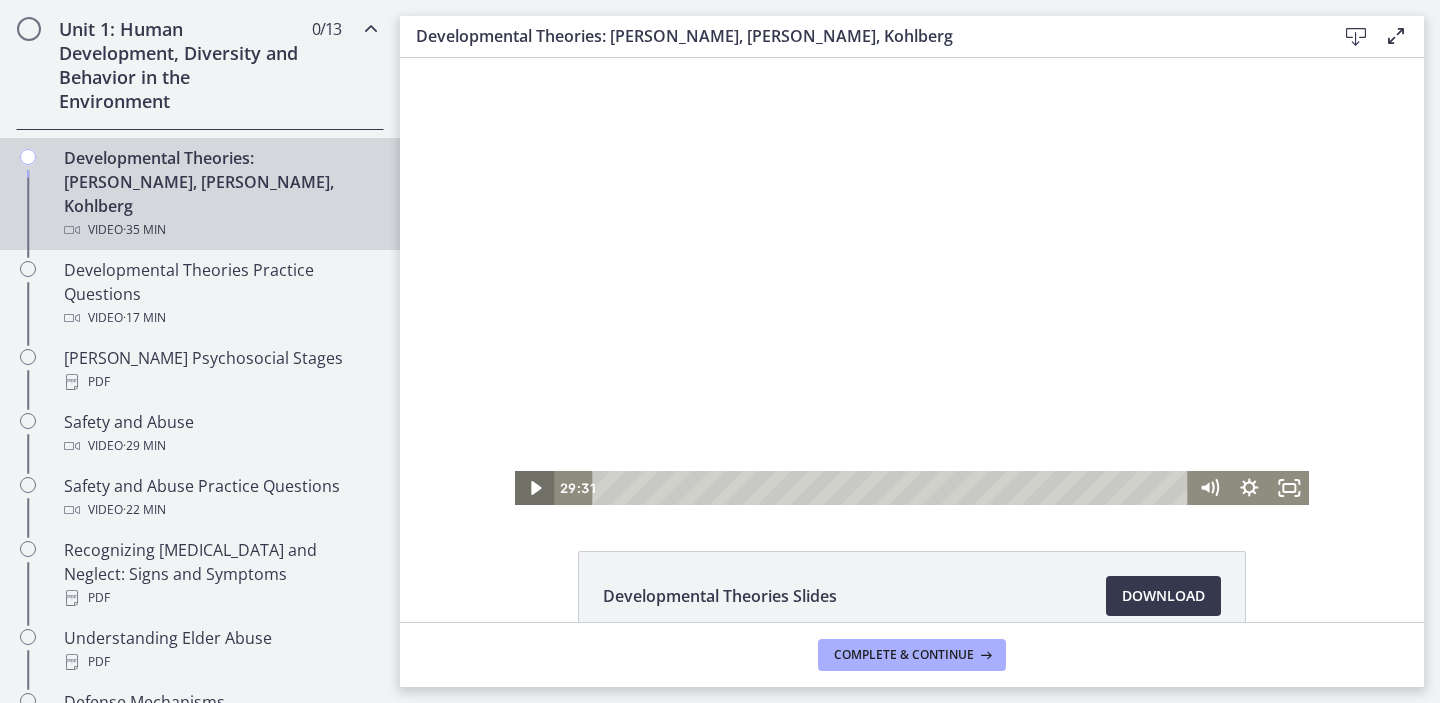 click 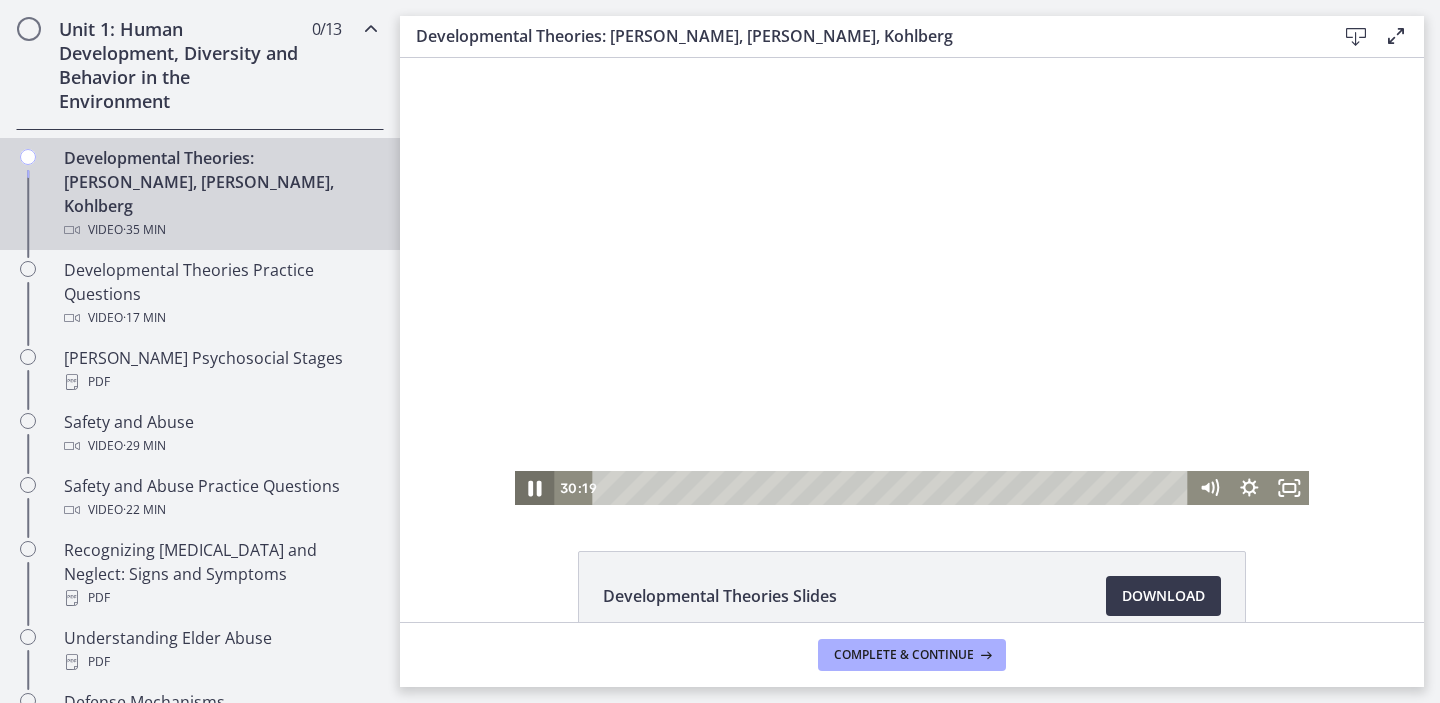 click 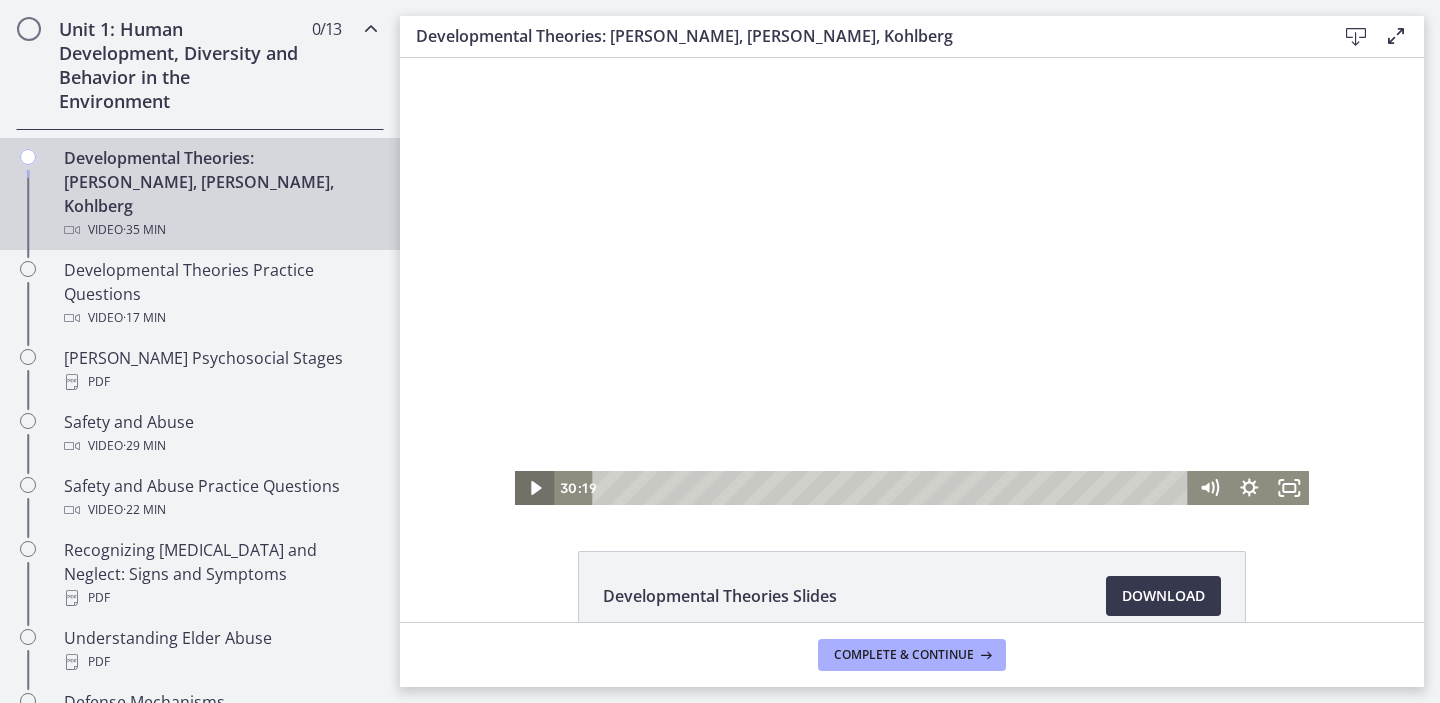 click 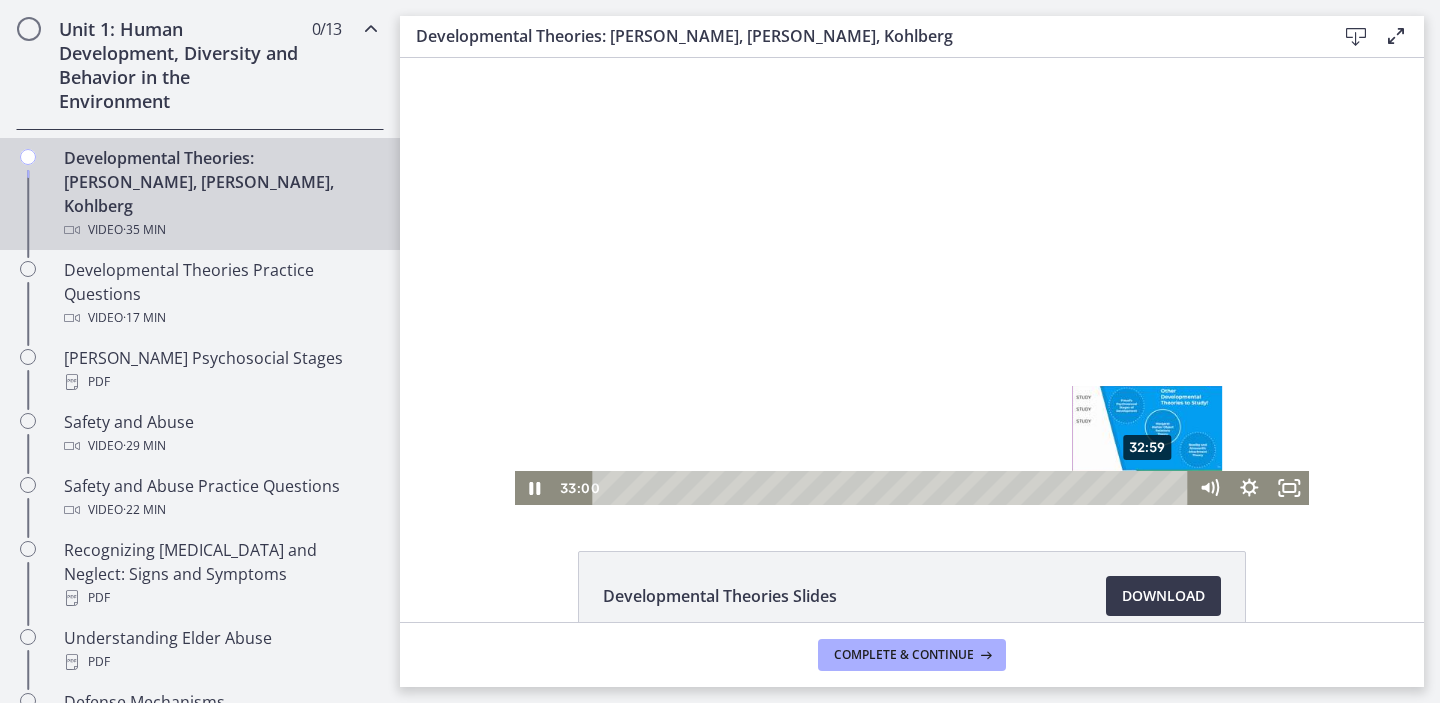 click at bounding box center (1147, 487) 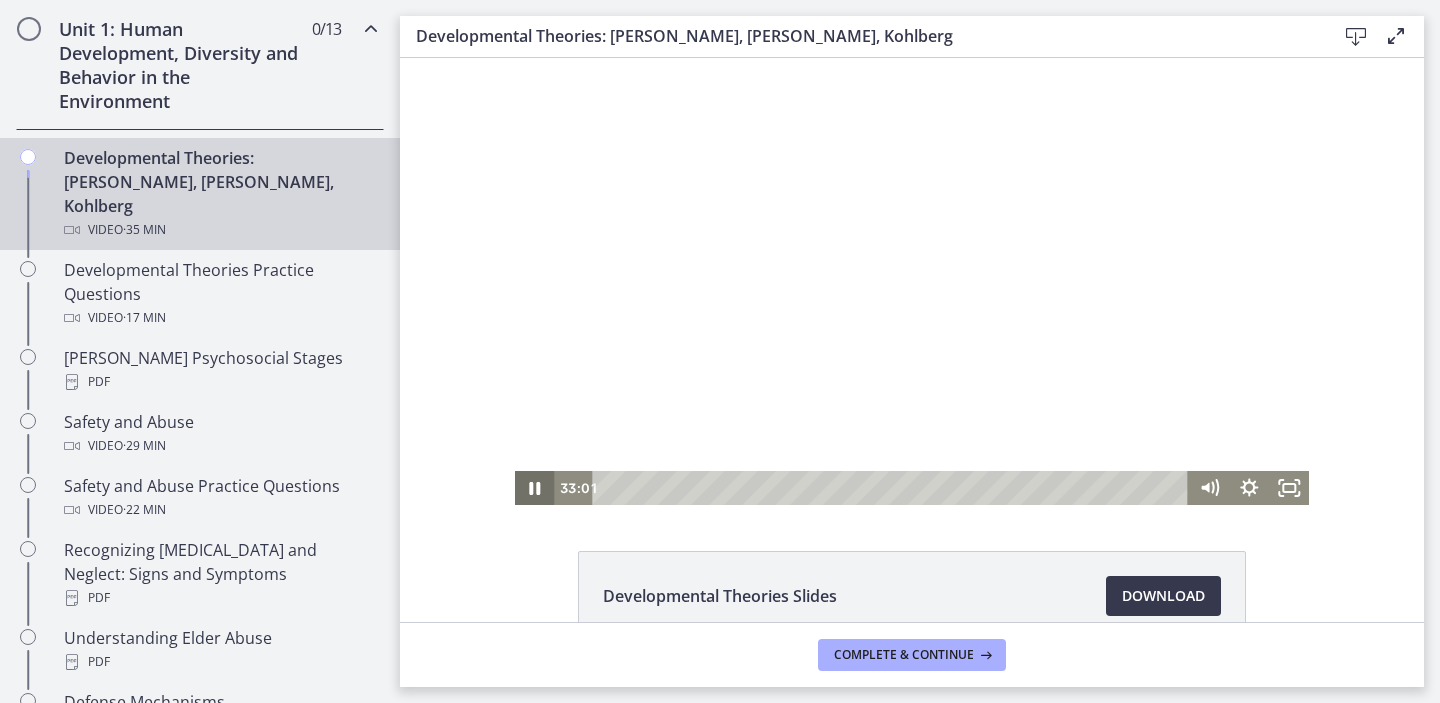 click 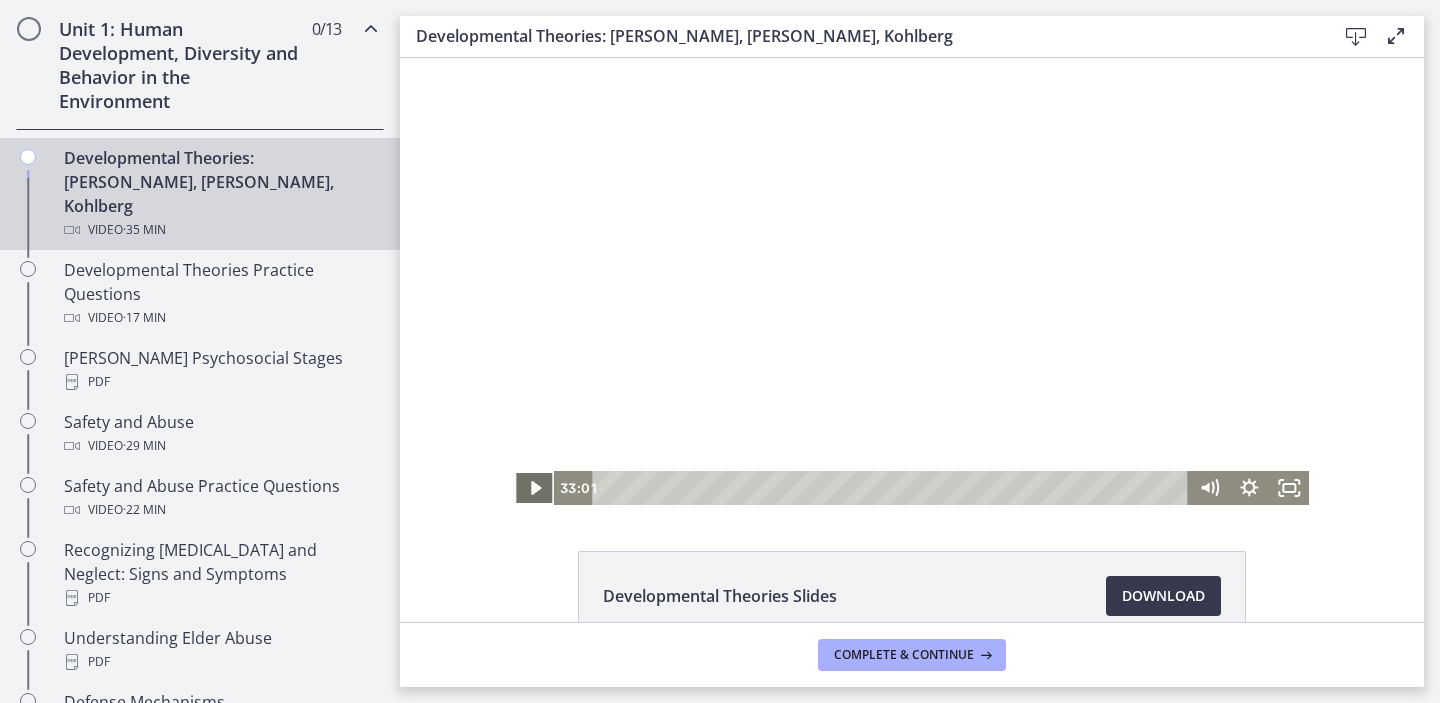 click 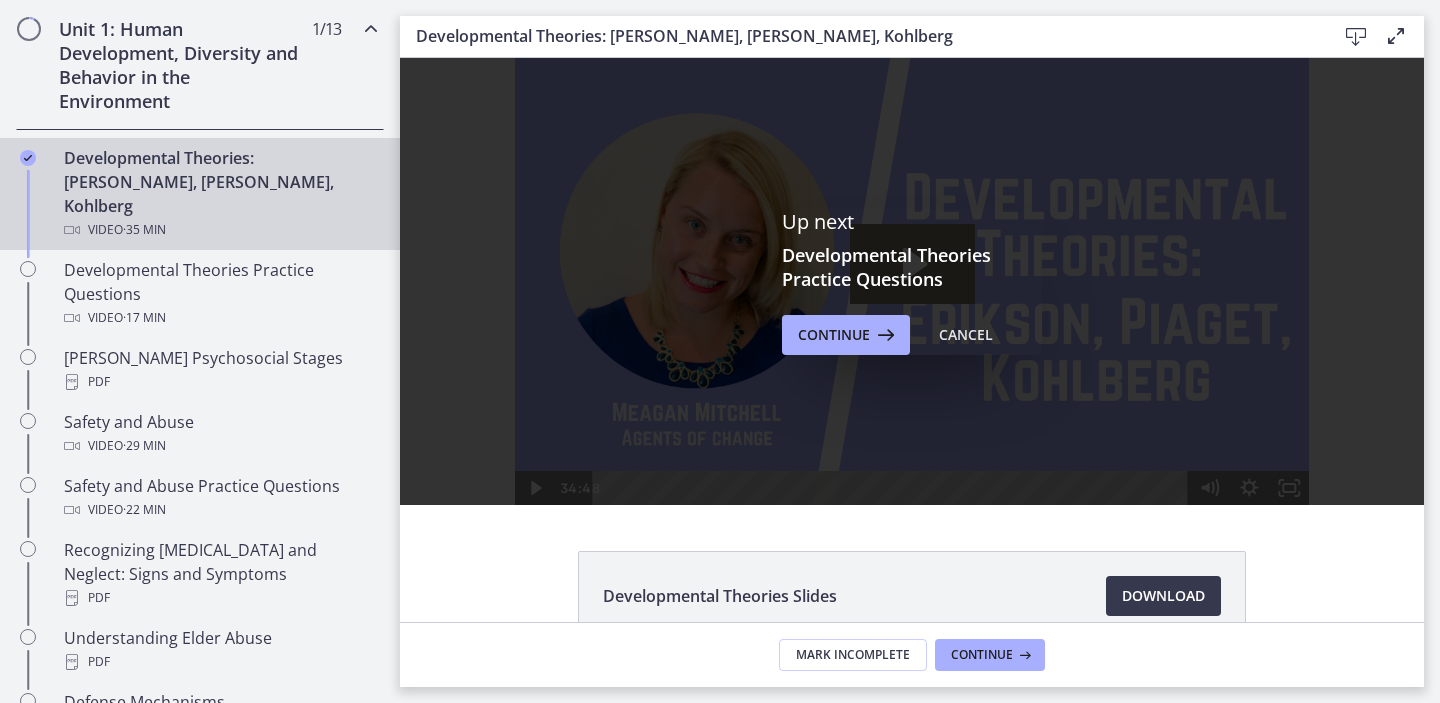 scroll, scrollTop: 0, scrollLeft: 0, axis: both 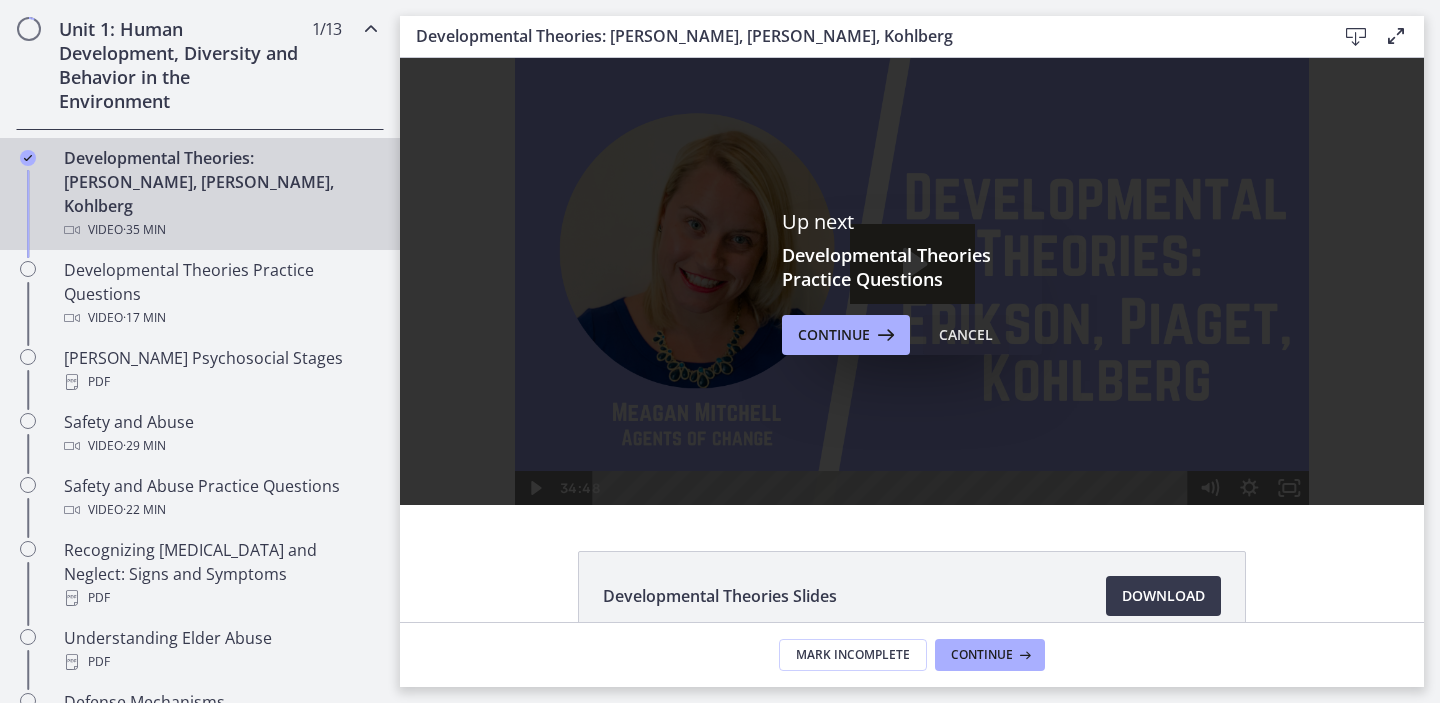 click on "Cancel" at bounding box center [966, 335] 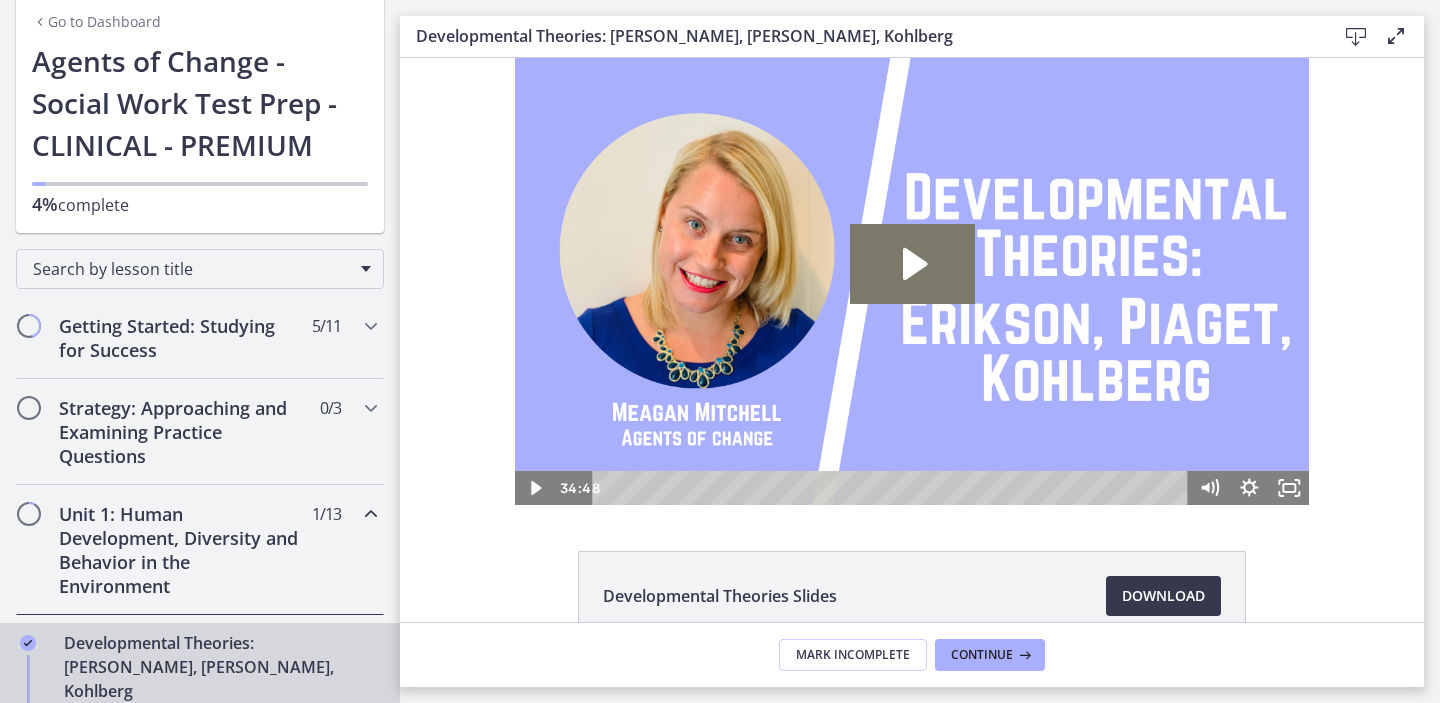 scroll, scrollTop: 0, scrollLeft: 0, axis: both 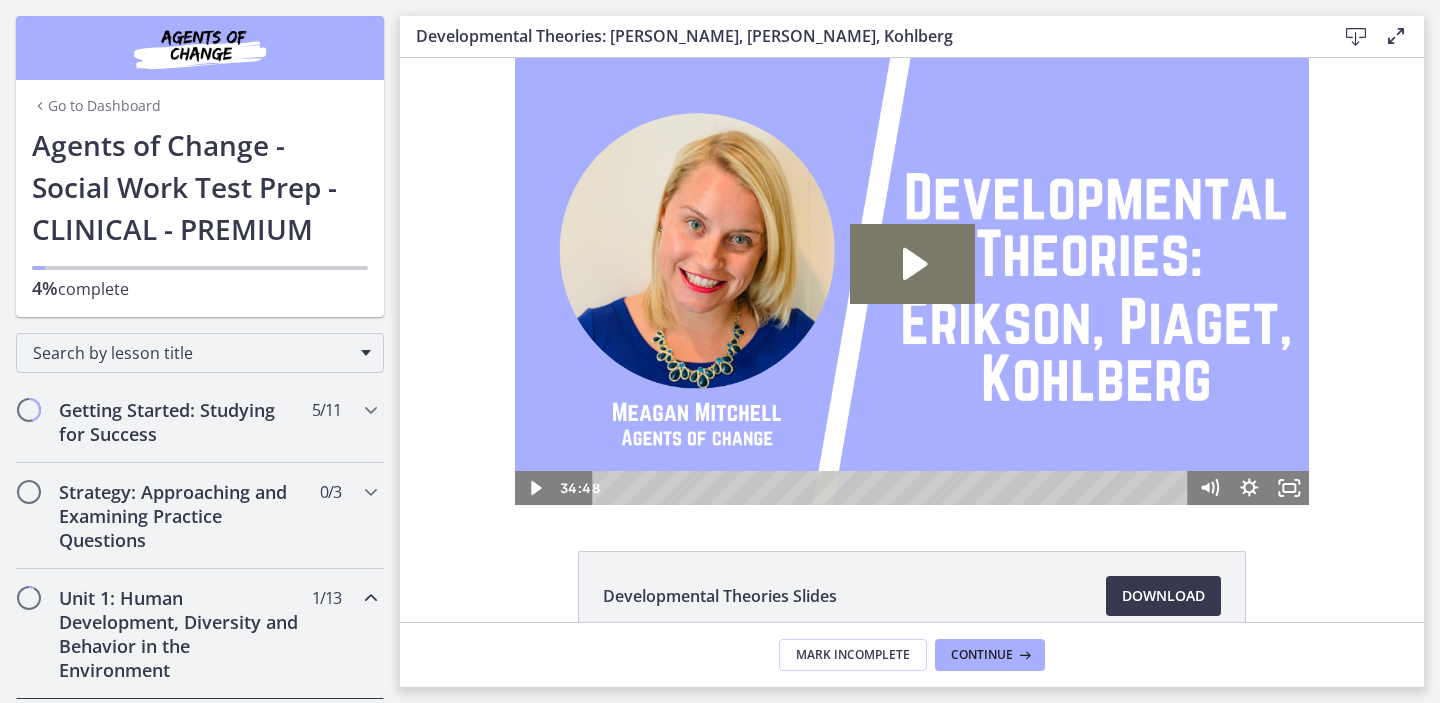 click on "Go to Dashboard" at bounding box center (96, 106) 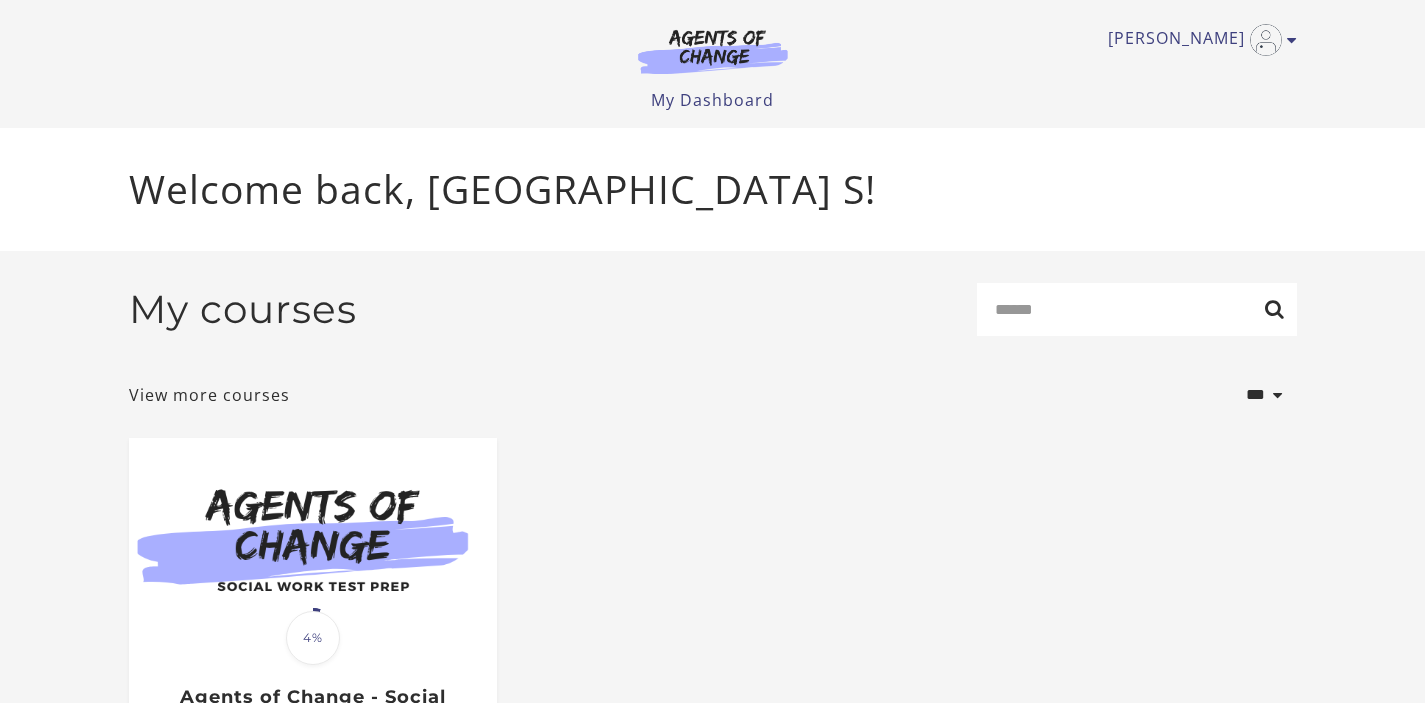 scroll, scrollTop: 0, scrollLeft: 0, axis: both 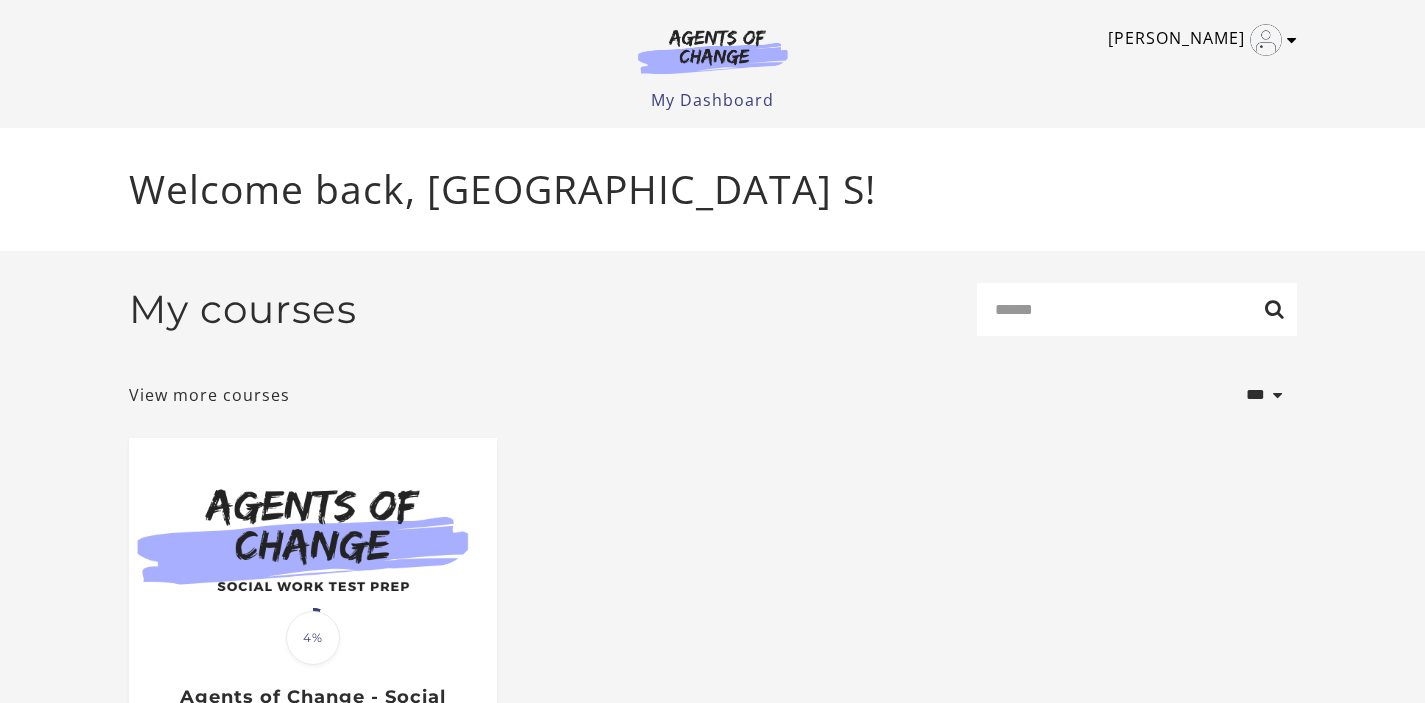 click at bounding box center (1292, 40) 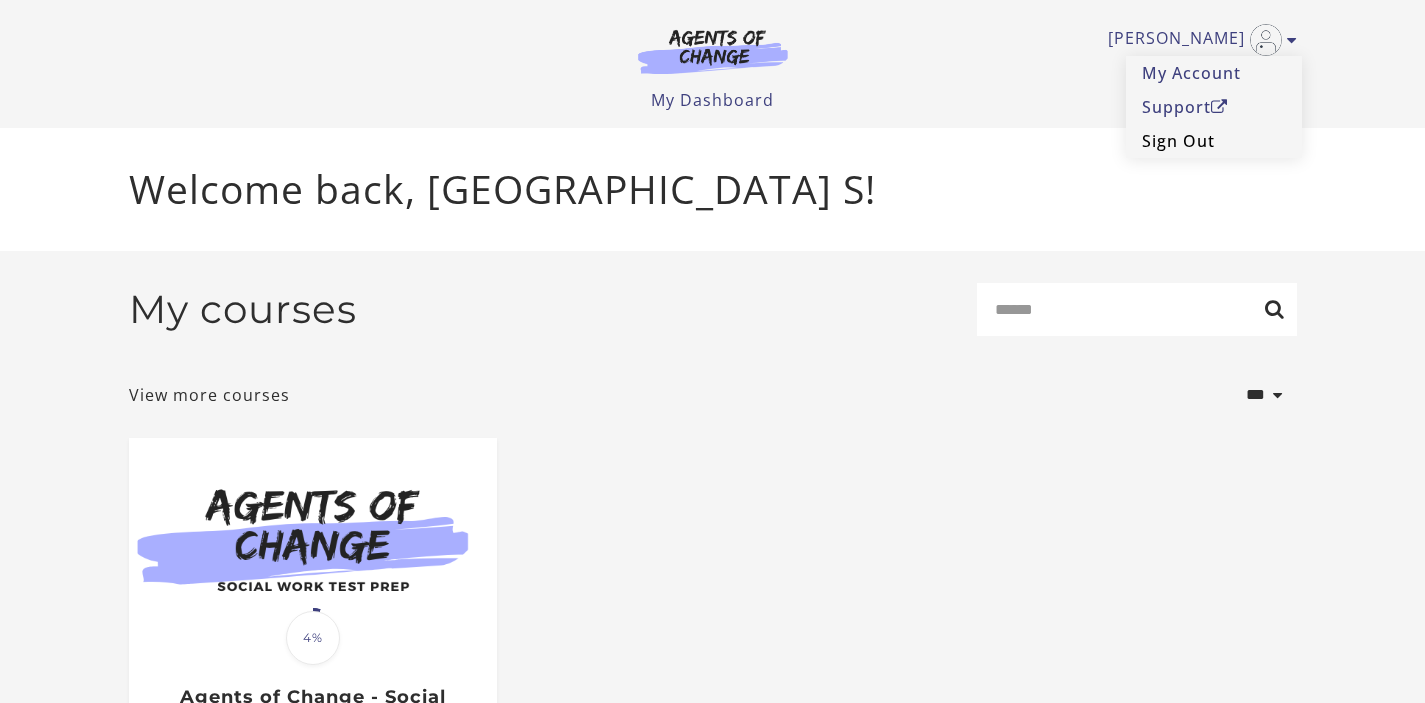 click on "Sign Out" at bounding box center (1214, 141) 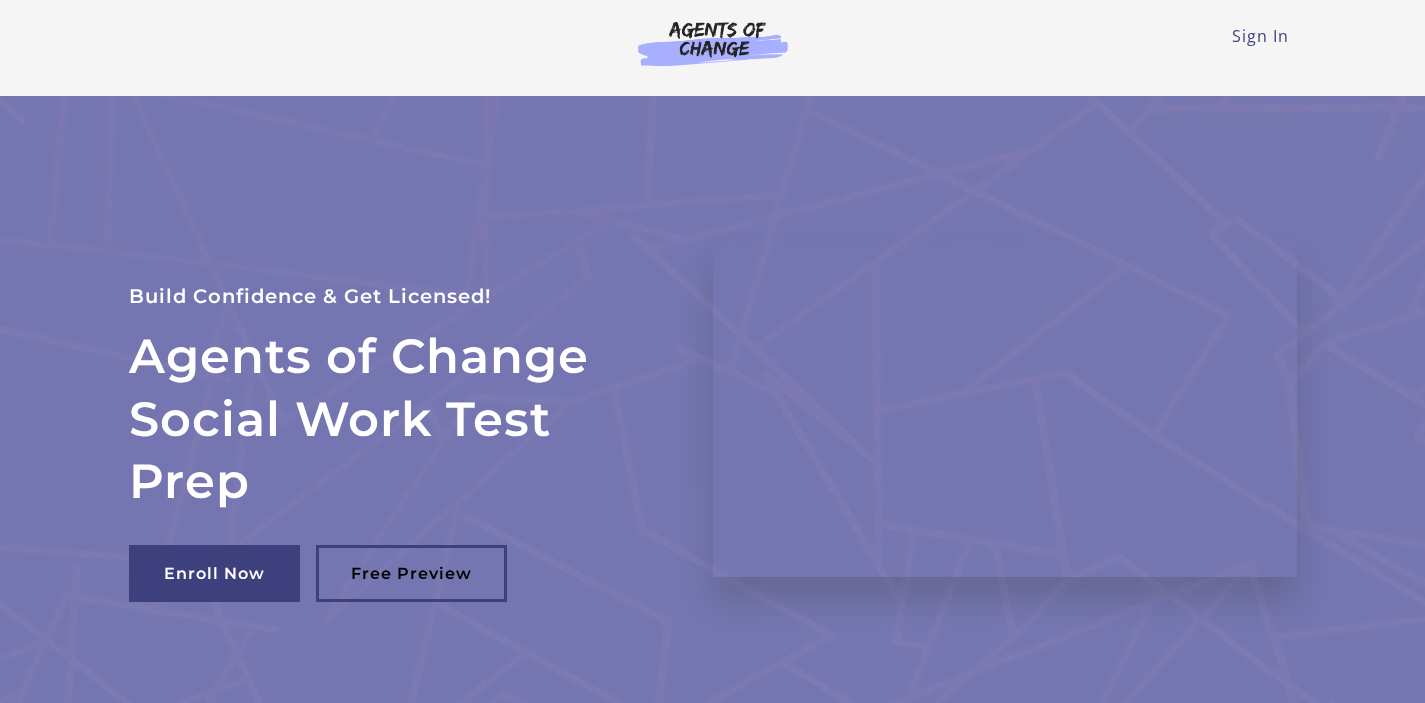 scroll, scrollTop: 0, scrollLeft: 0, axis: both 